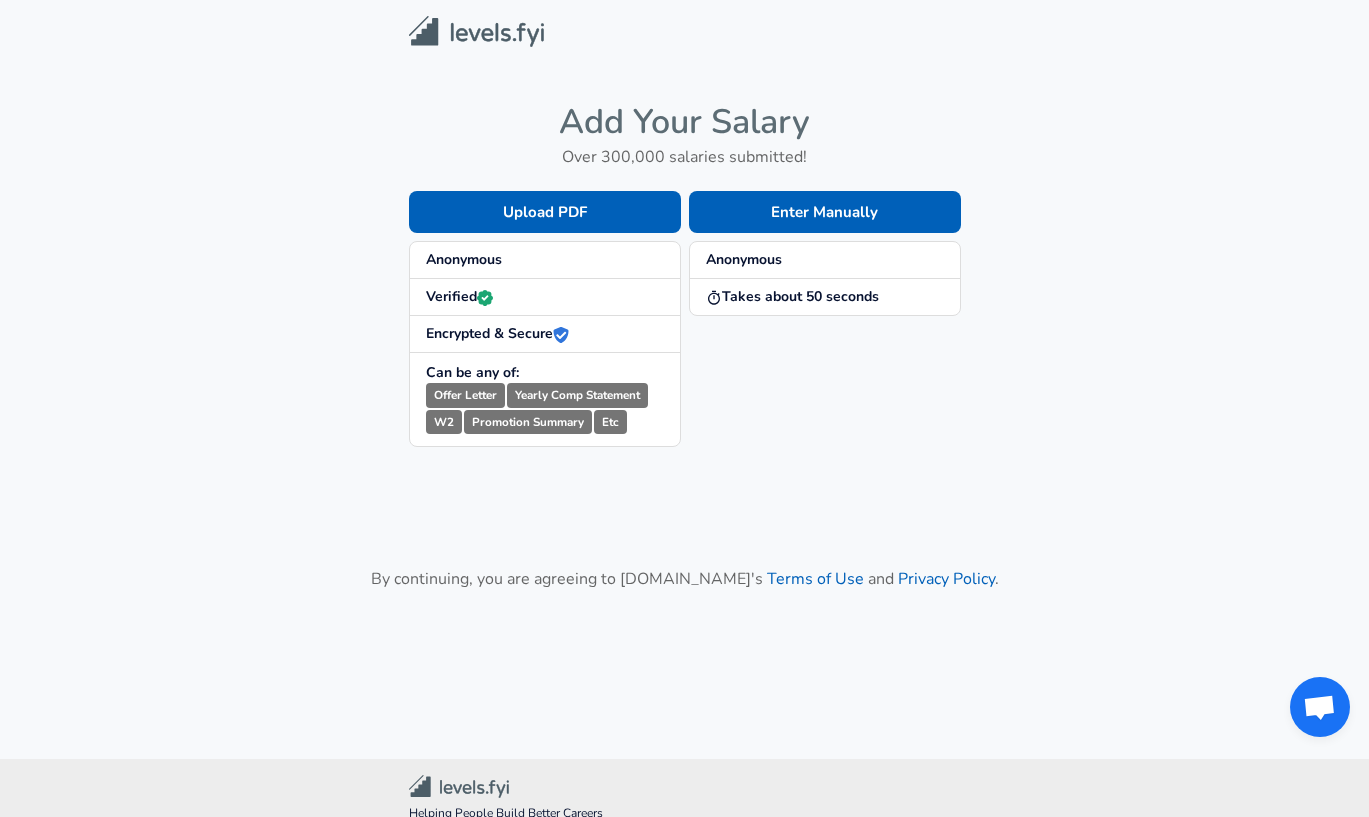 scroll, scrollTop: 0, scrollLeft: 0, axis: both 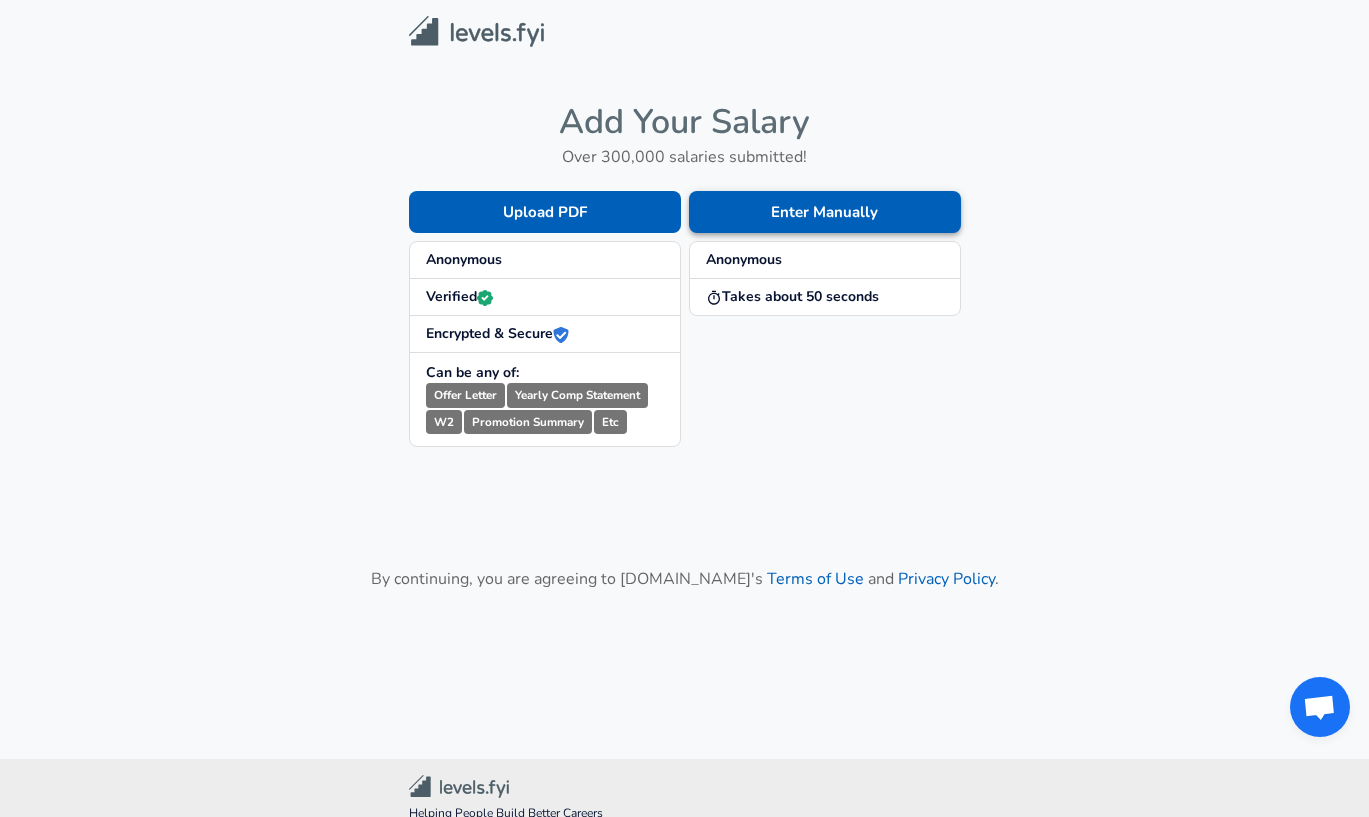 click on "Enter Manually" at bounding box center (825, 212) 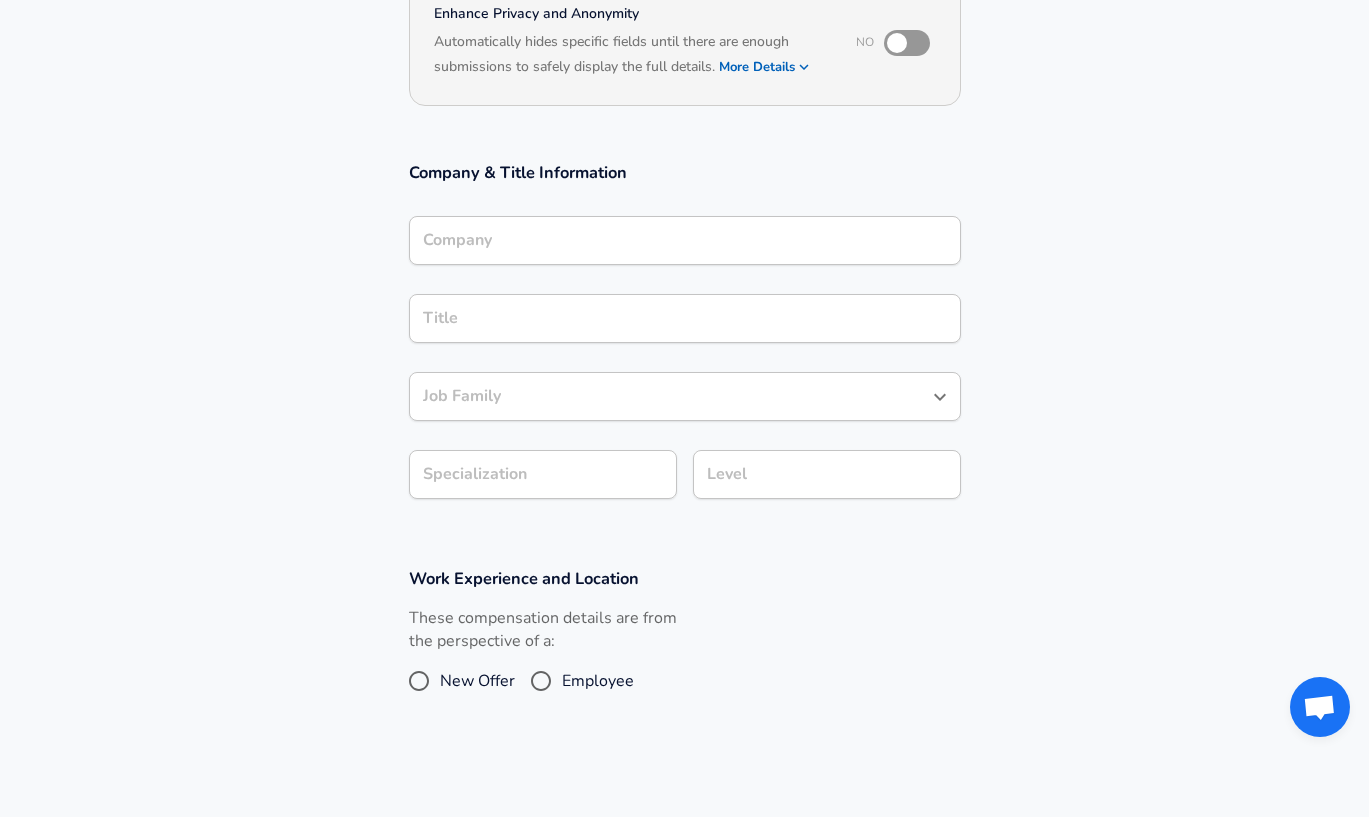 scroll, scrollTop: 703, scrollLeft: 0, axis: vertical 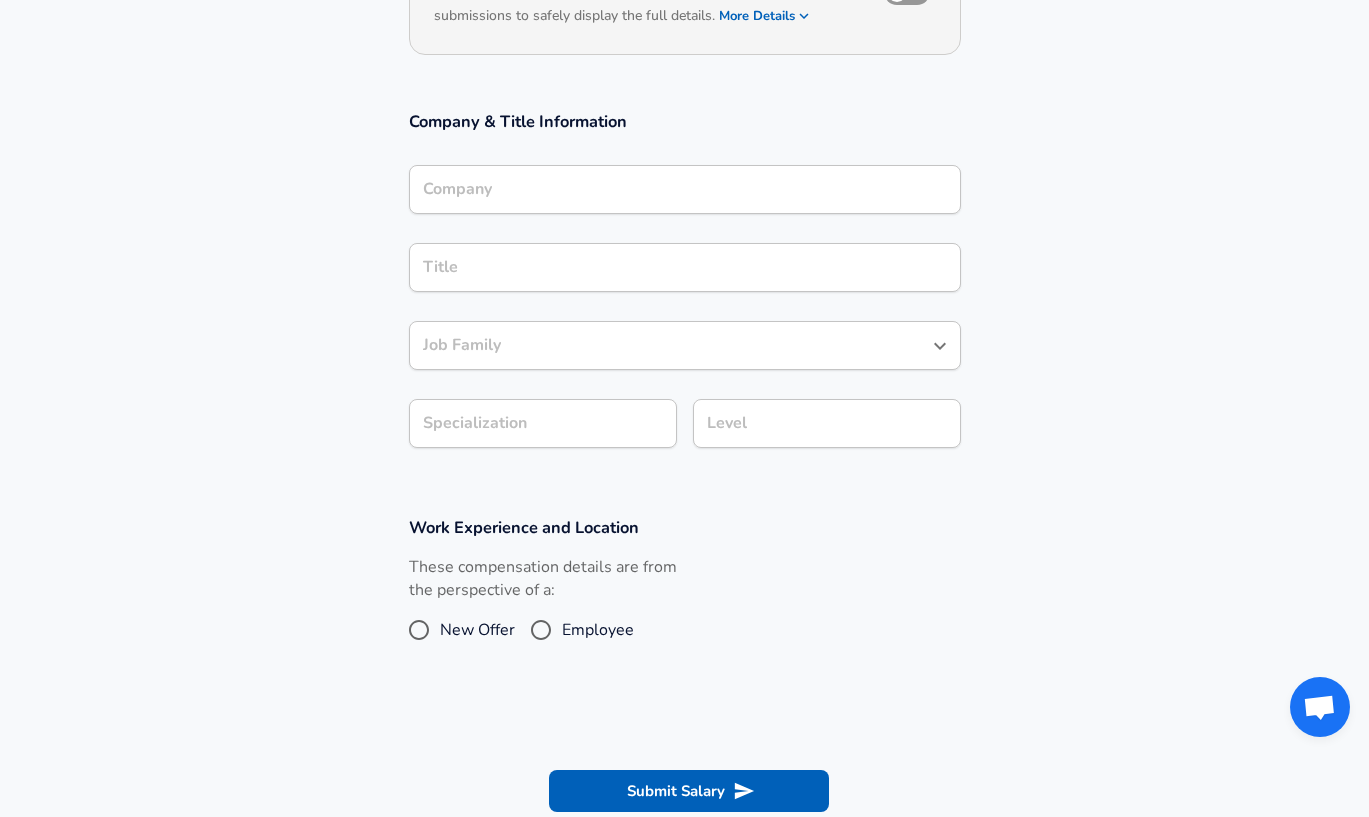 click on "Company Company" at bounding box center (685, 188) 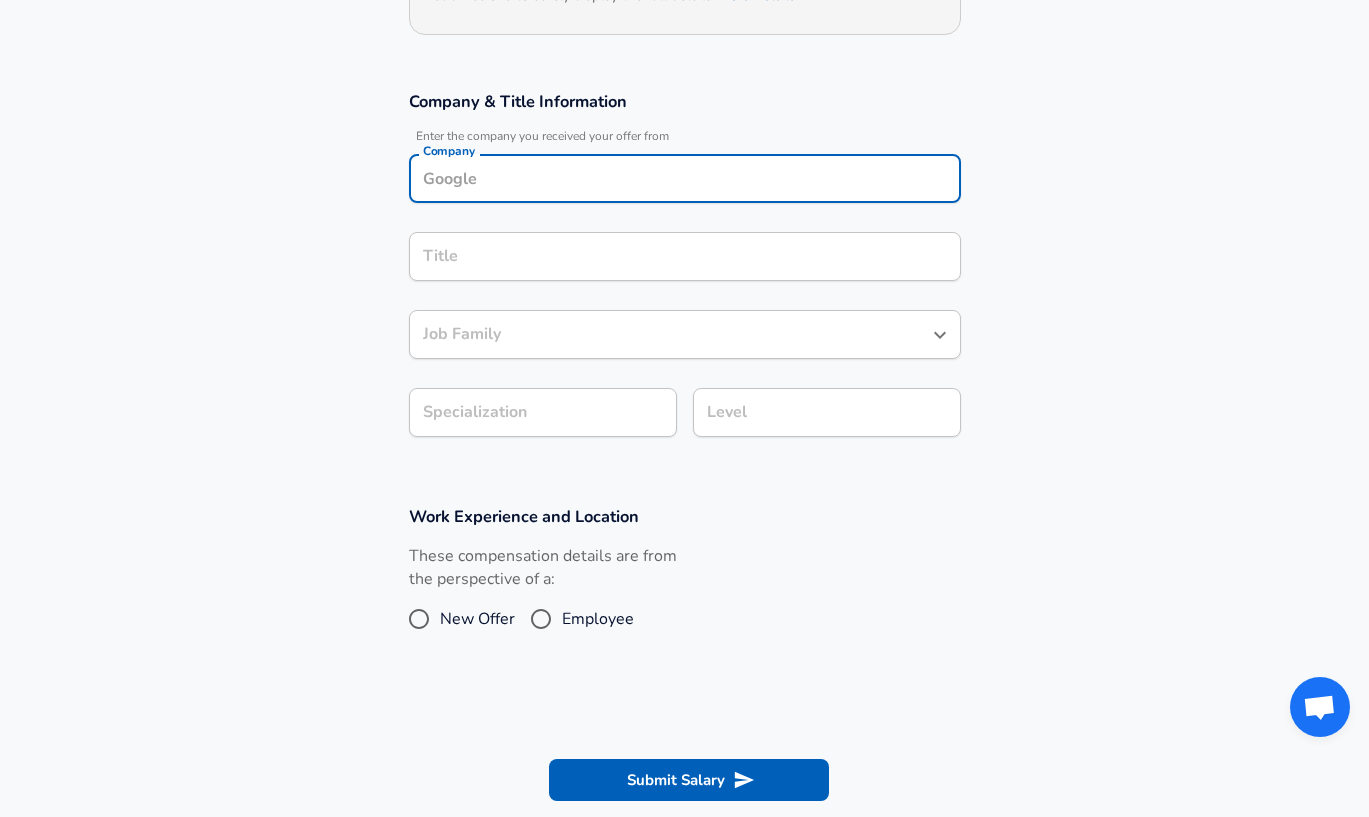 click on "Company" at bounding box center [685, 178] 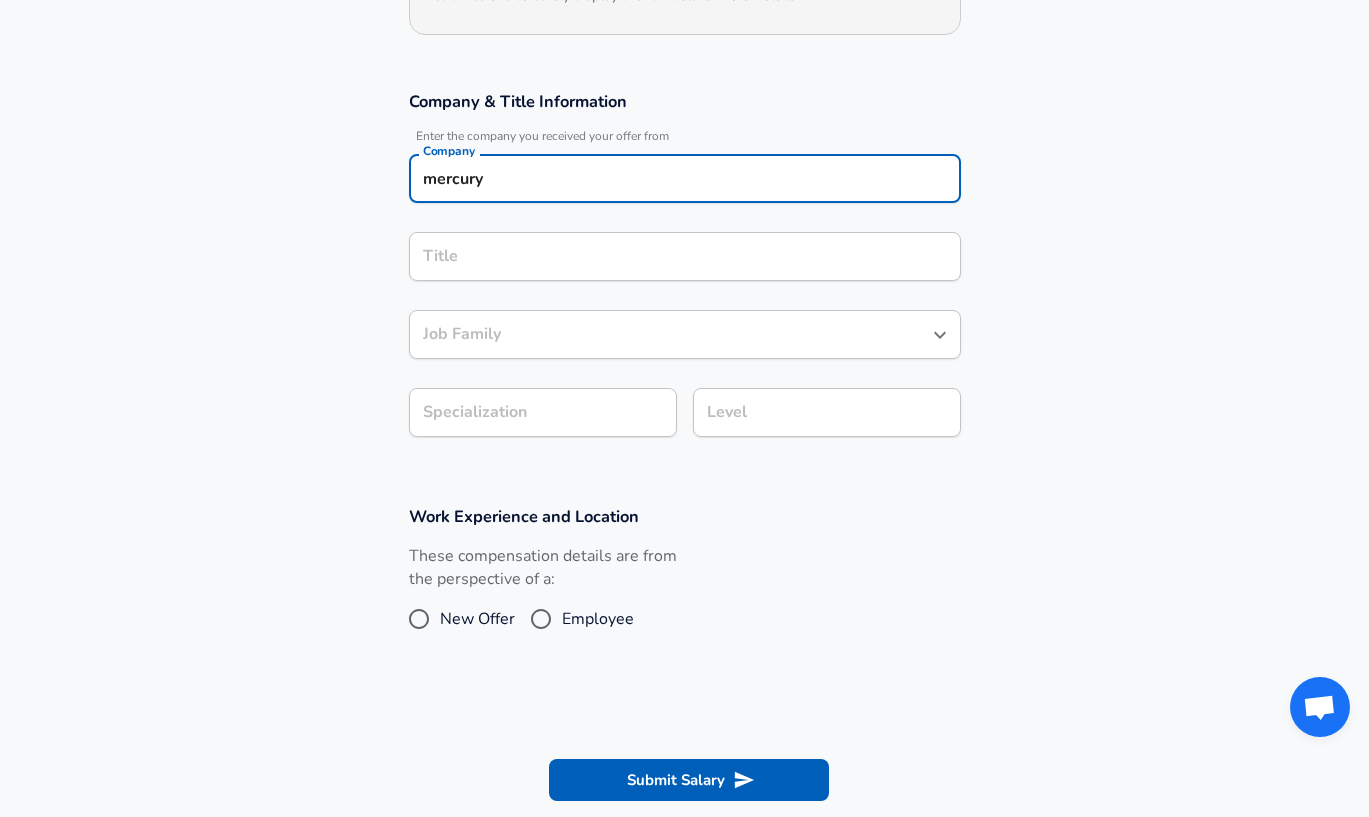 type on "mercury" 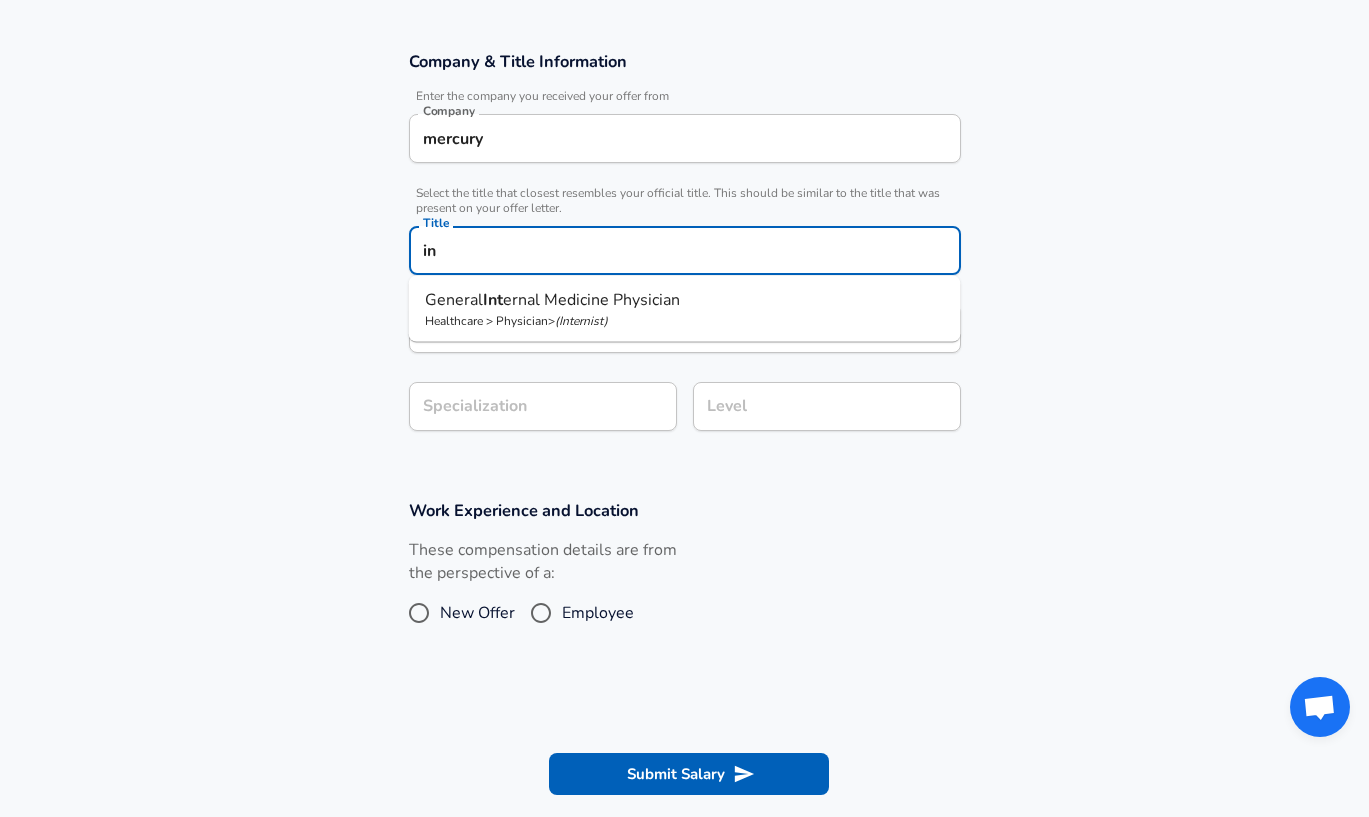 type on "i" 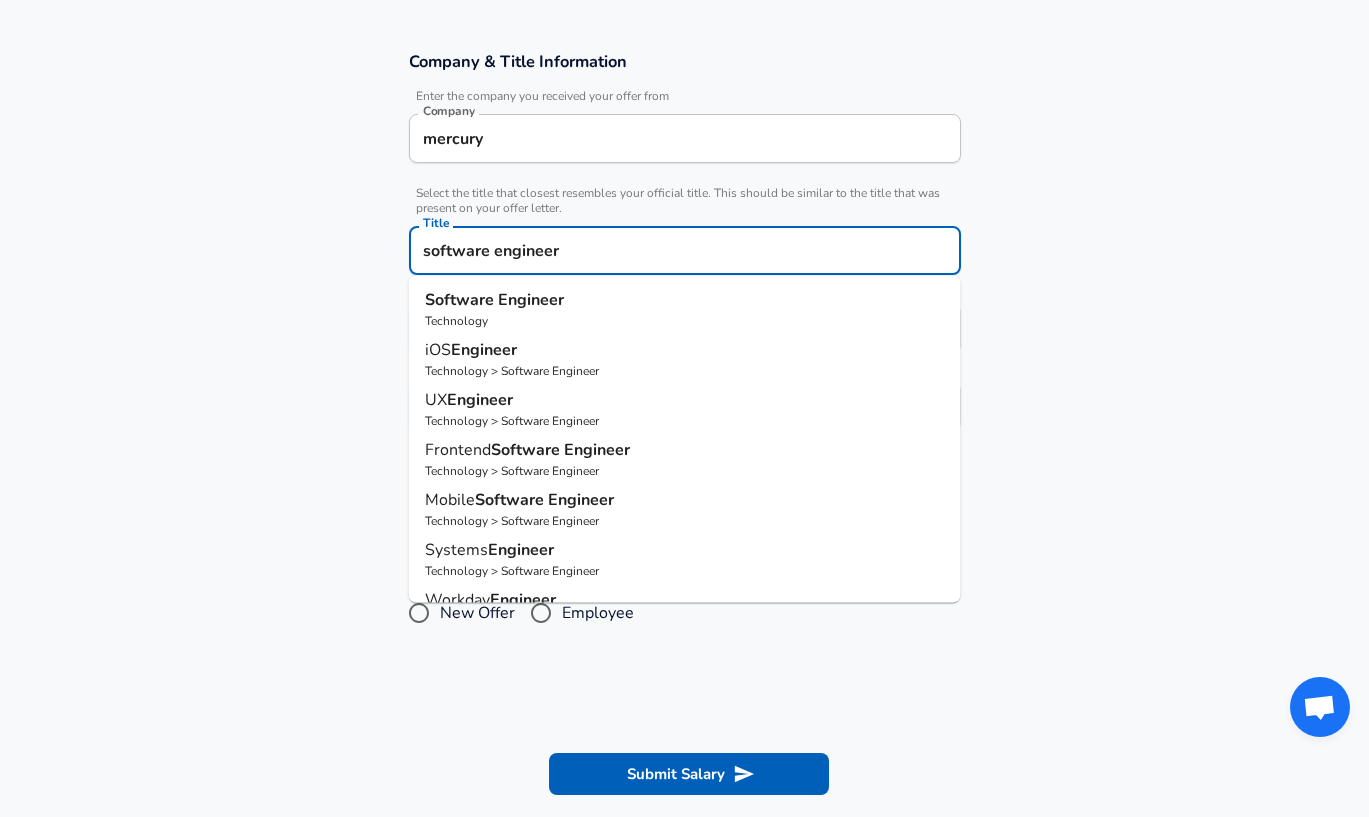 type on "software engineer" 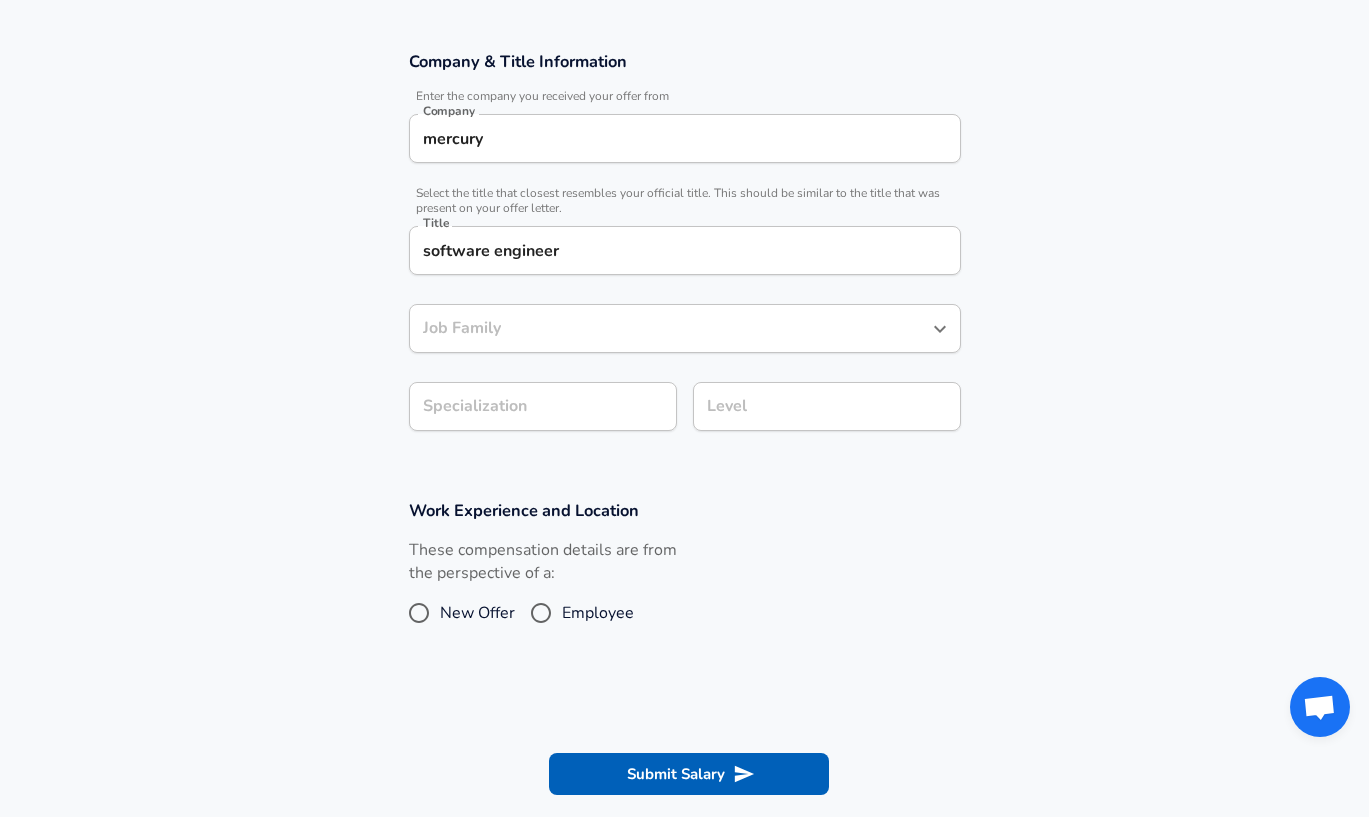 click on "Company & Title Information   Enter the company you received your offer from Company mercury Company   Select the title that closest resembles your official title. This should be similar to the title that was present on your offer letter. Title software engineer Title Job Family Job Family Specialization Specialization Level Level" at bounding box center (684, 251) 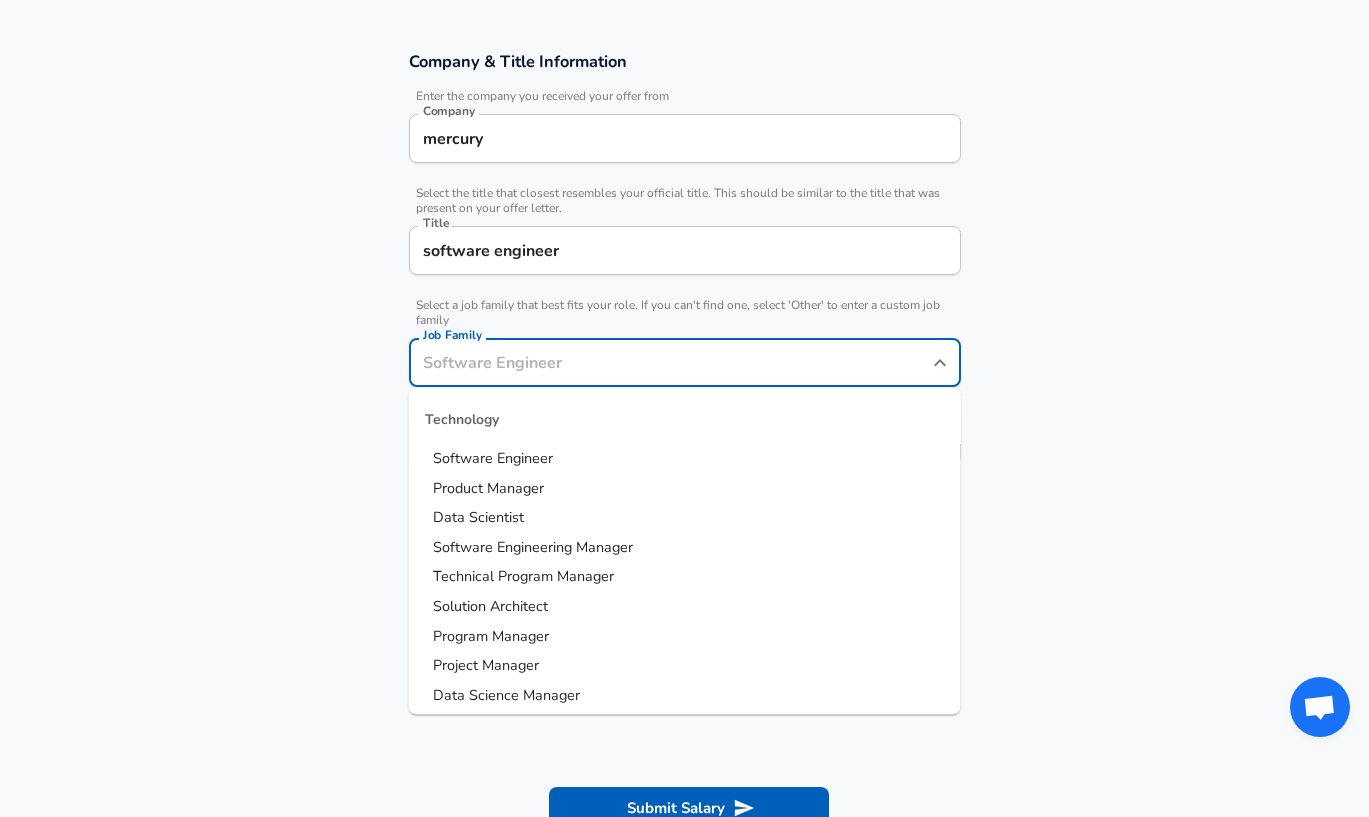 scroll, scrollTop: 369, scrollLeft: 0, axis: vertical 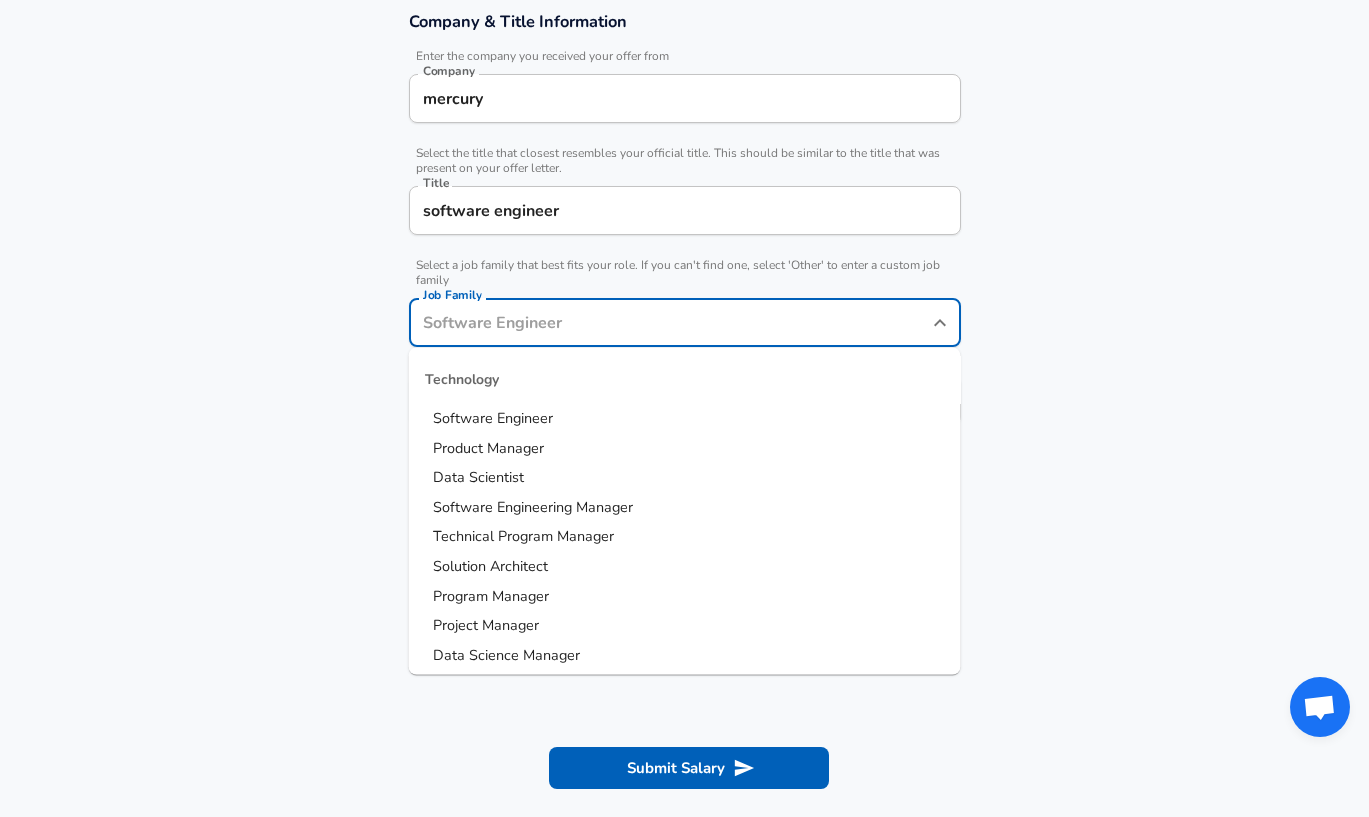 click on "Software Engineer" at bounding box center (493, 418) 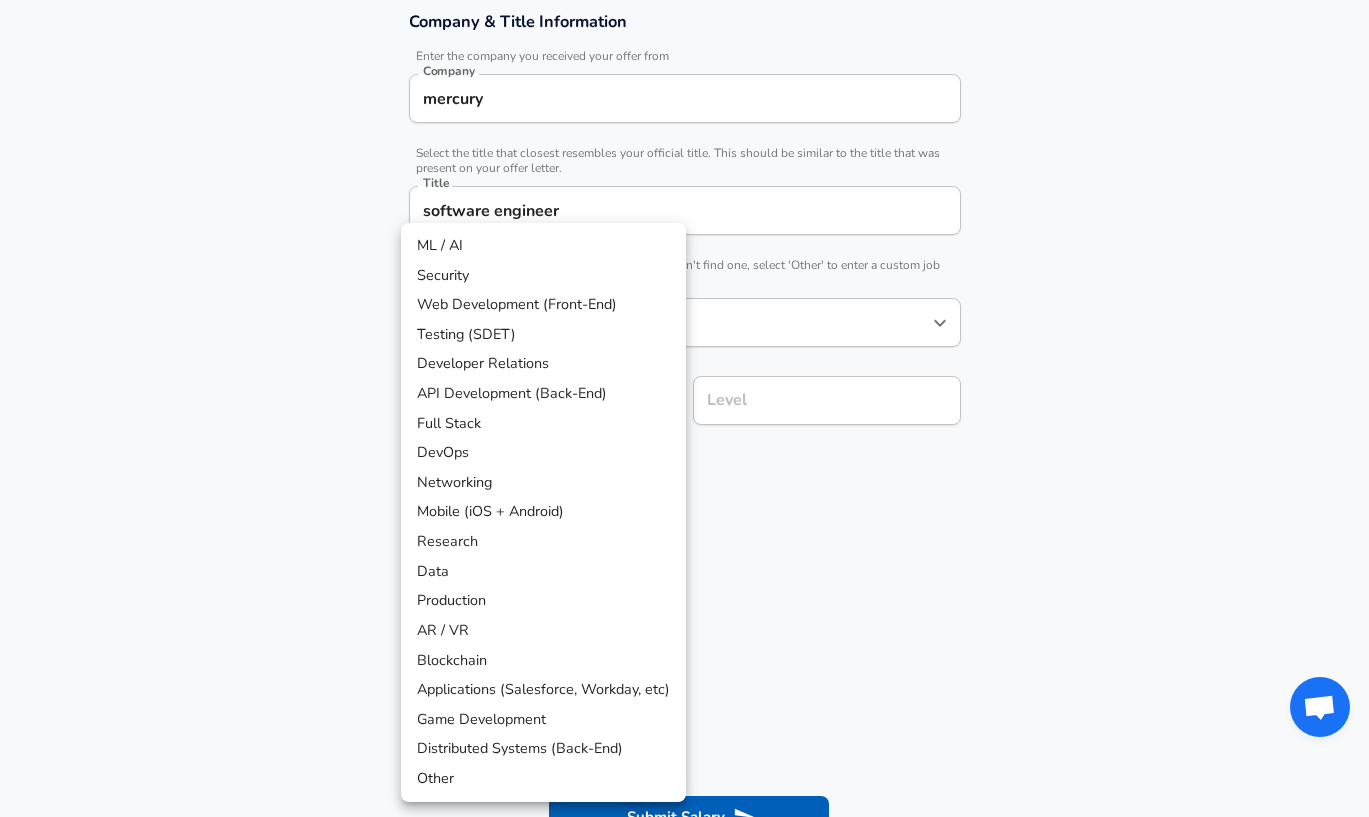 click on "Restart Add Your Salary Upload your offer letter   to verify your submission Enhance Privacy and Anonymity No Automatically hides specific fields until there are enough submissions to safely display the full details.   More Details Based on your submission and the data points that we have already collected, we will automatically hide and anonymize specific fields if there aren't enough data points to remain sufficiently anonymous. Company & Title Information   Enter the company you received your offer from Company mercury Company   Select the title that closest resembles your official title. This should be similar to the title that was present on your offer letter. Title software engineer Title   Select a job family that best fits your role. If you can't find one, select 'Other' to enter a custom job family Job Family Software Engineer Job Family   Select a Specialization that best fits your role. If you can't find one, select 'Other' to enter a custom specialization Select Specialization ​ Level Level" at bounding box center (684, 39) 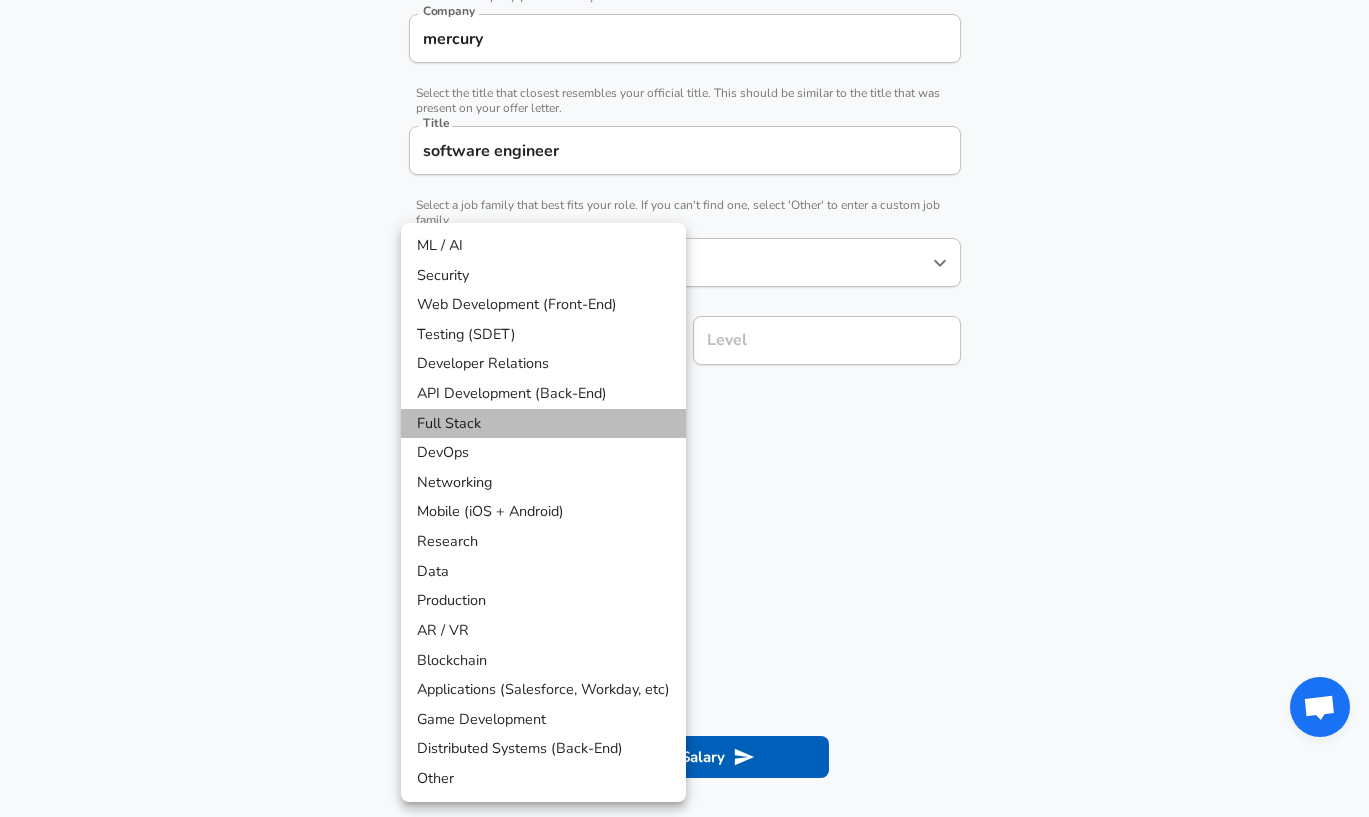 click on "Full Stack" at bounding box center (543, 424) 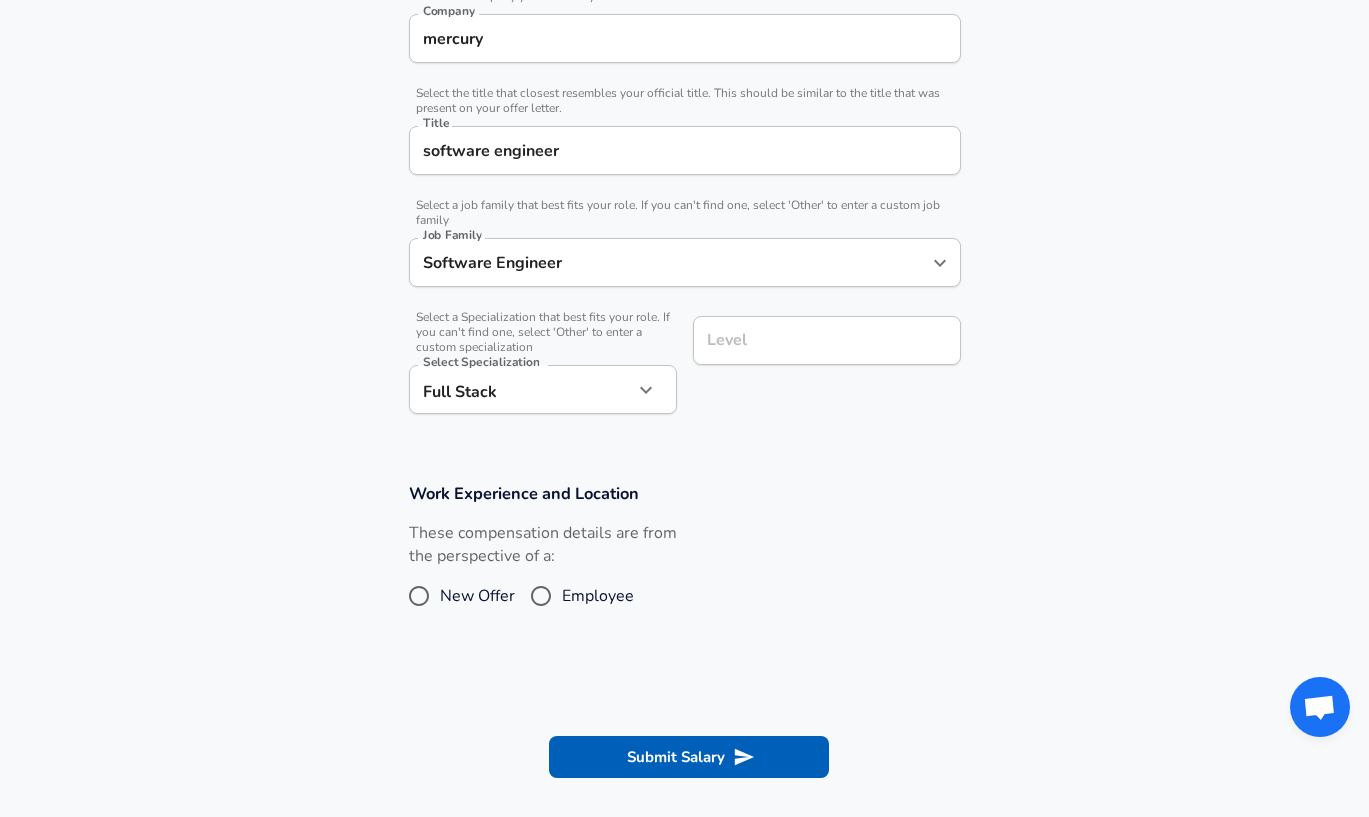 click on "Level" at bounding box center [827, 340] 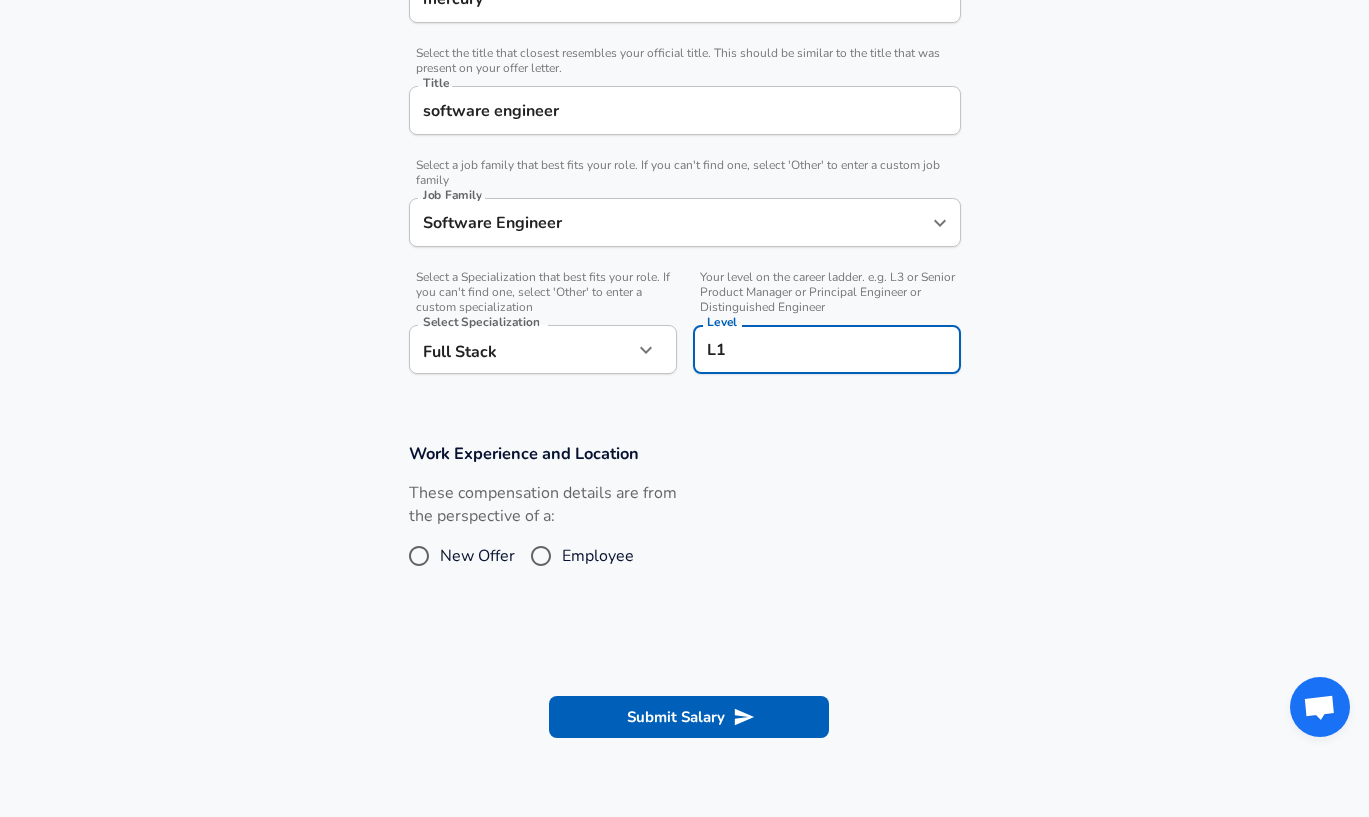 type on "L" 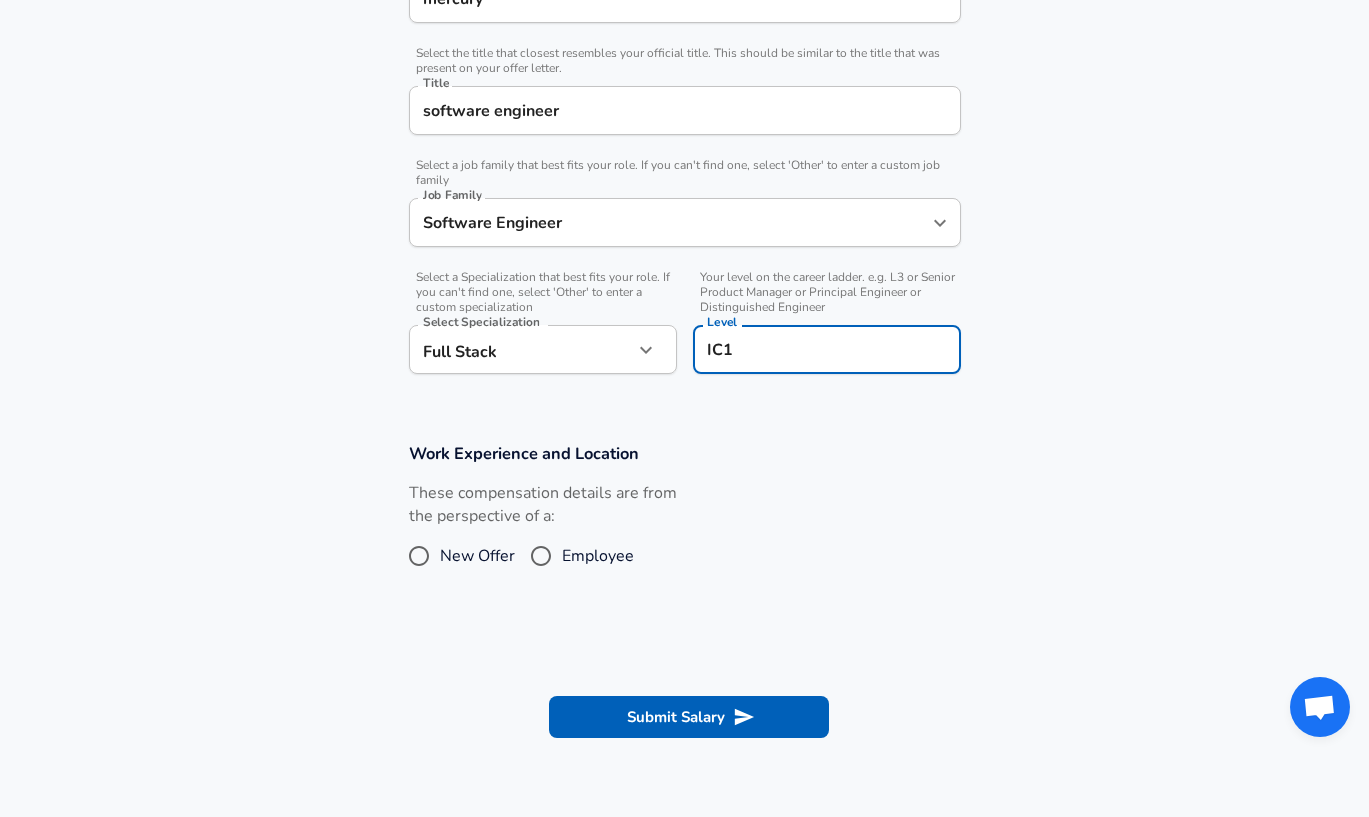 type on "IC1" 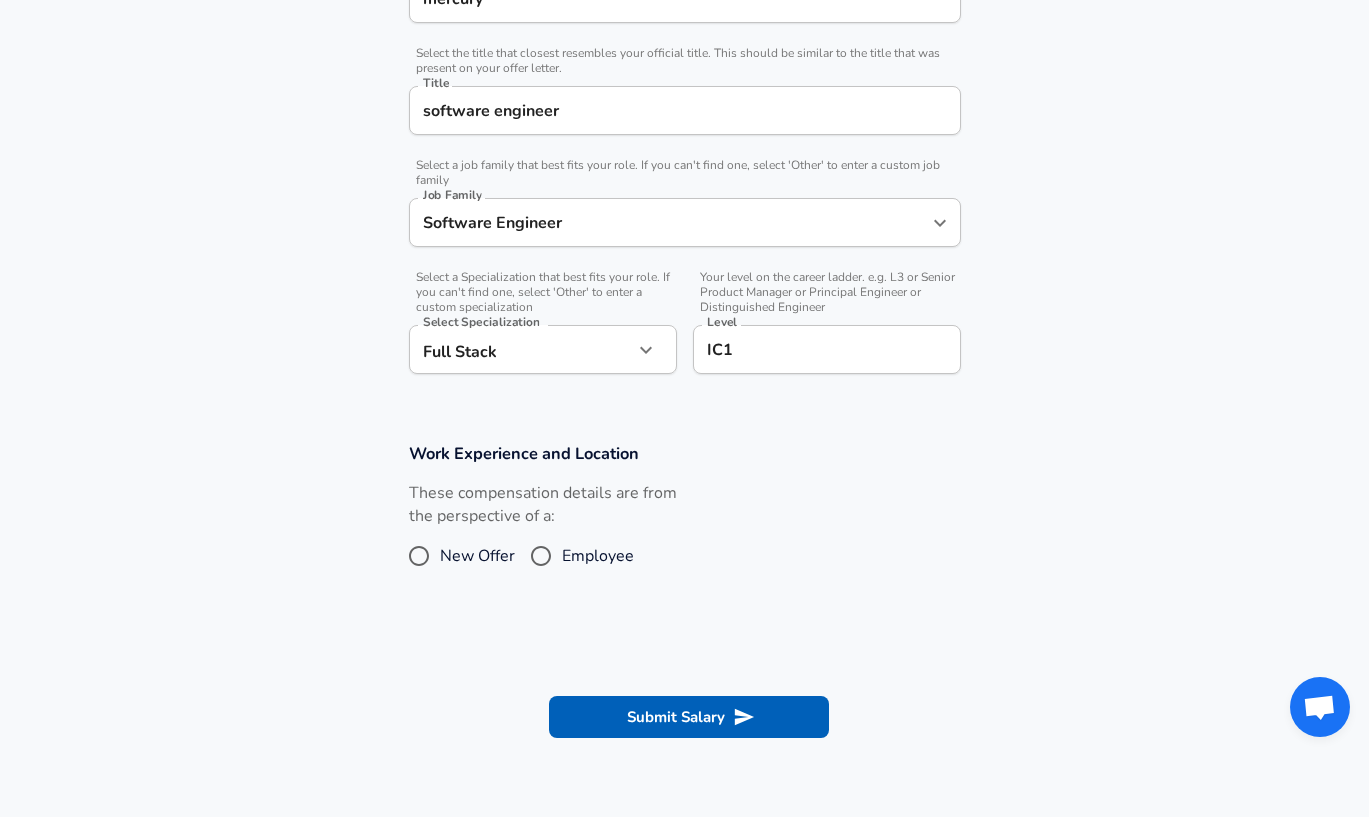 click on "New Offer" at bounding box center [477, 556] 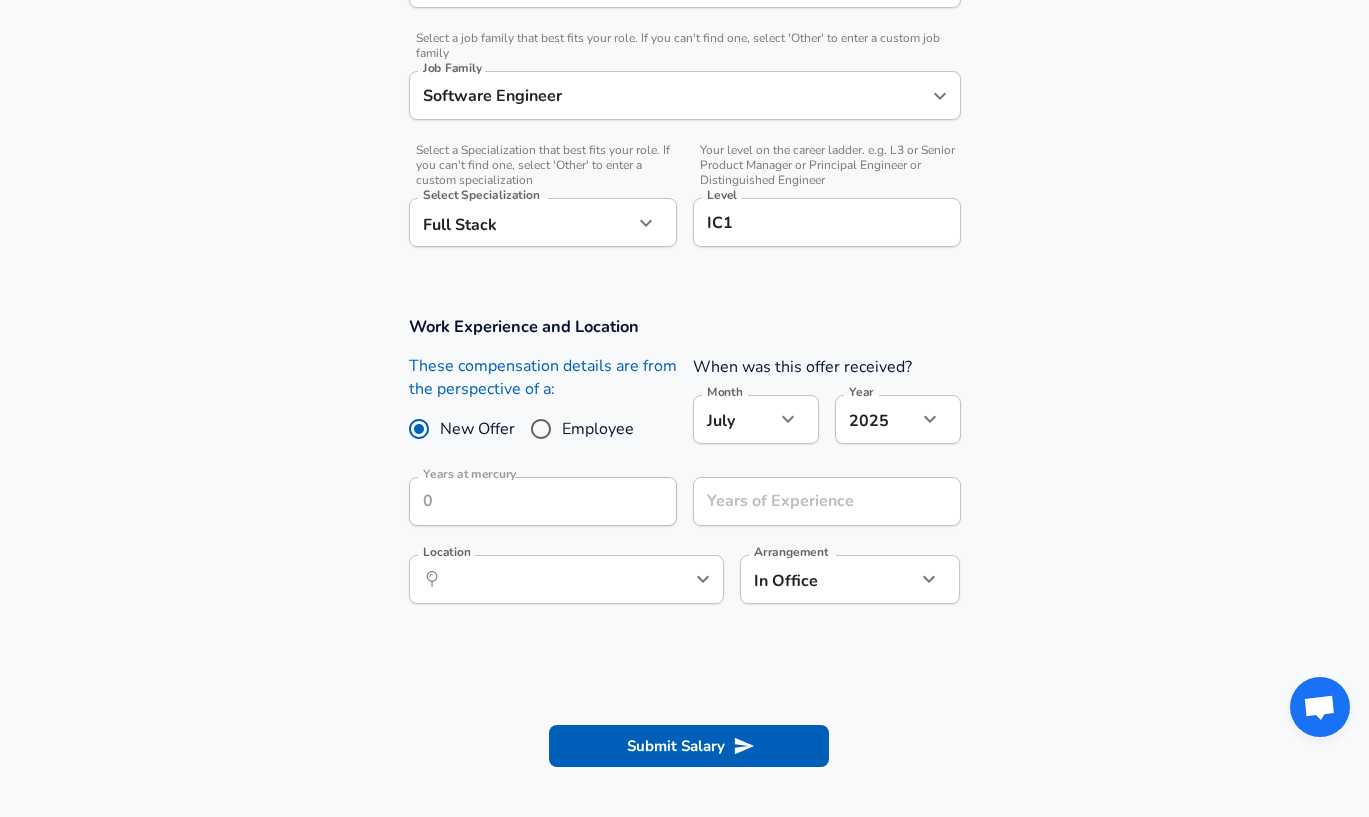 scroll, scrollTop: 635, scrollLeft: 0, axis: vertical 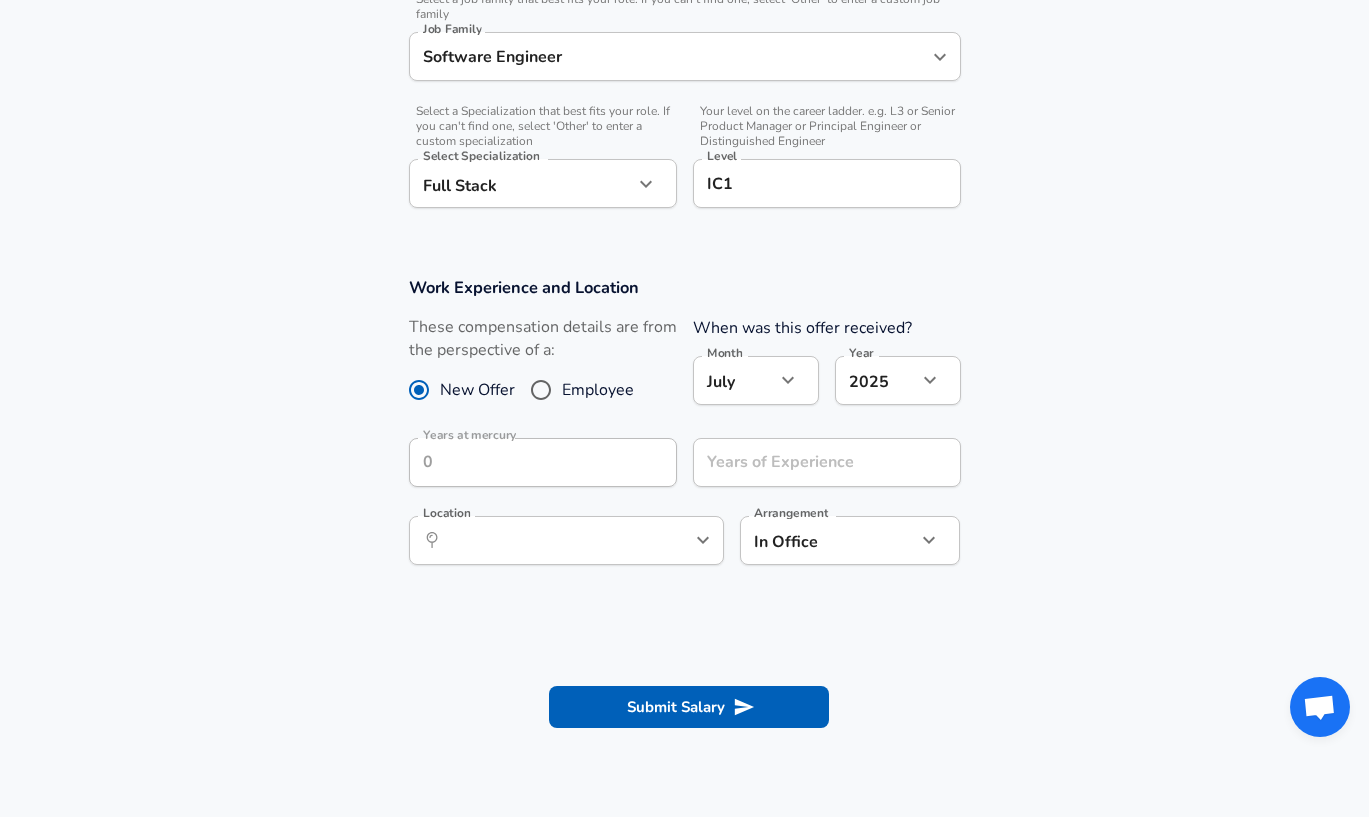 click on "Restart Add Your Salary Upload your offer letter   to verify your submission Enhance Privacy and Anonymity No Automatically hides specific fields until there are enough submissions to safely display the full details.   More Details Based on your submission and the data points that we have already collected, we will automatically hide and anonymize specific fields if there aren't enough data points to remain sufficiently anonymous. Company & Title Information   Enter the company you received your offer from Company mercury Company   Select the title that closest resembles your official title. This should be similar to the title that was present on your offer letter. Title software engineer Title   Select a job family that best fits your role. If you can't find one, select 'Other' to enter a custom job family Job Family Software Engineer Job Family   Select a Specialization that best fits your role. If you can't find one, select 'Other' to enter a custom specialization Select Specialization Full Stack   Level 7" at bounding box center (684, -227) 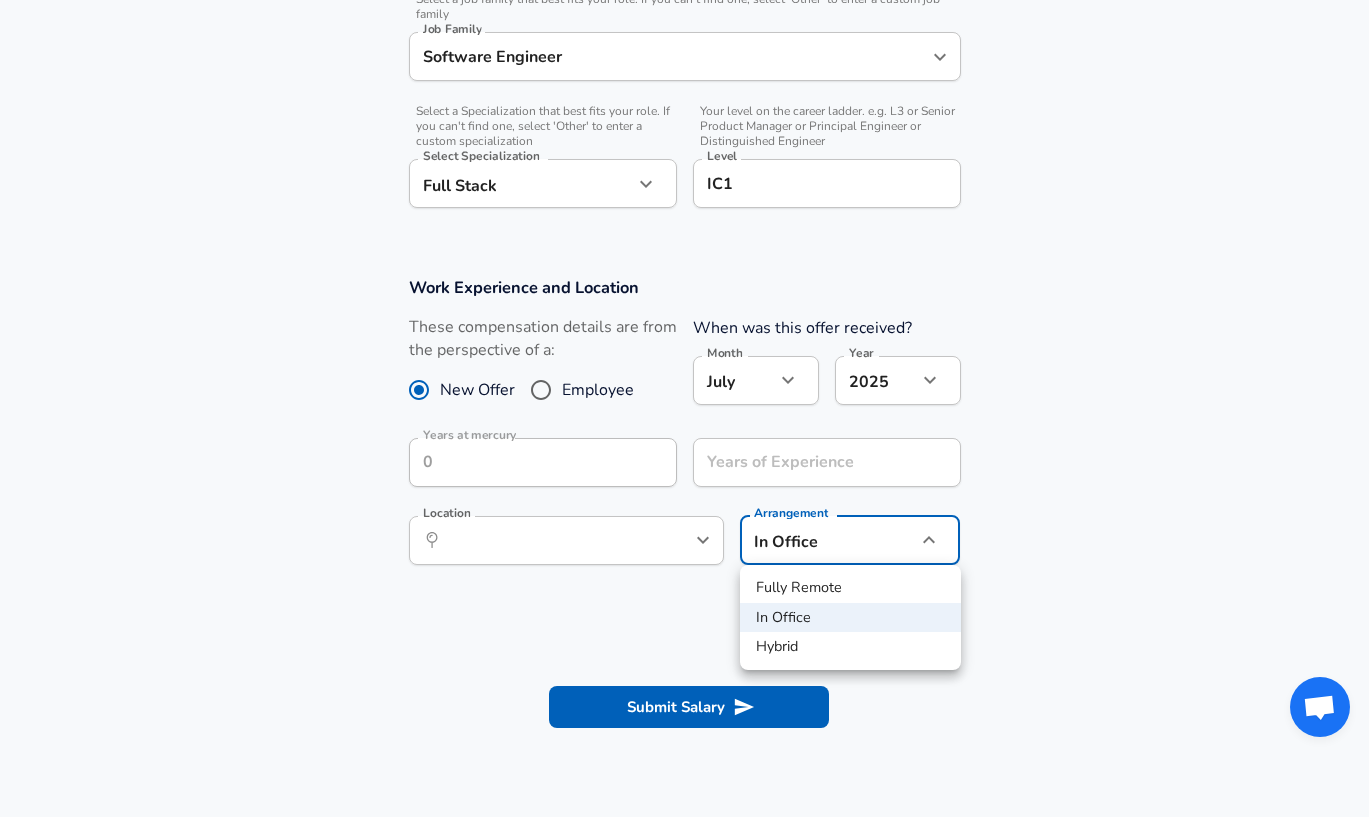 click on "Fully Remote" at bounding box center [850, 588] 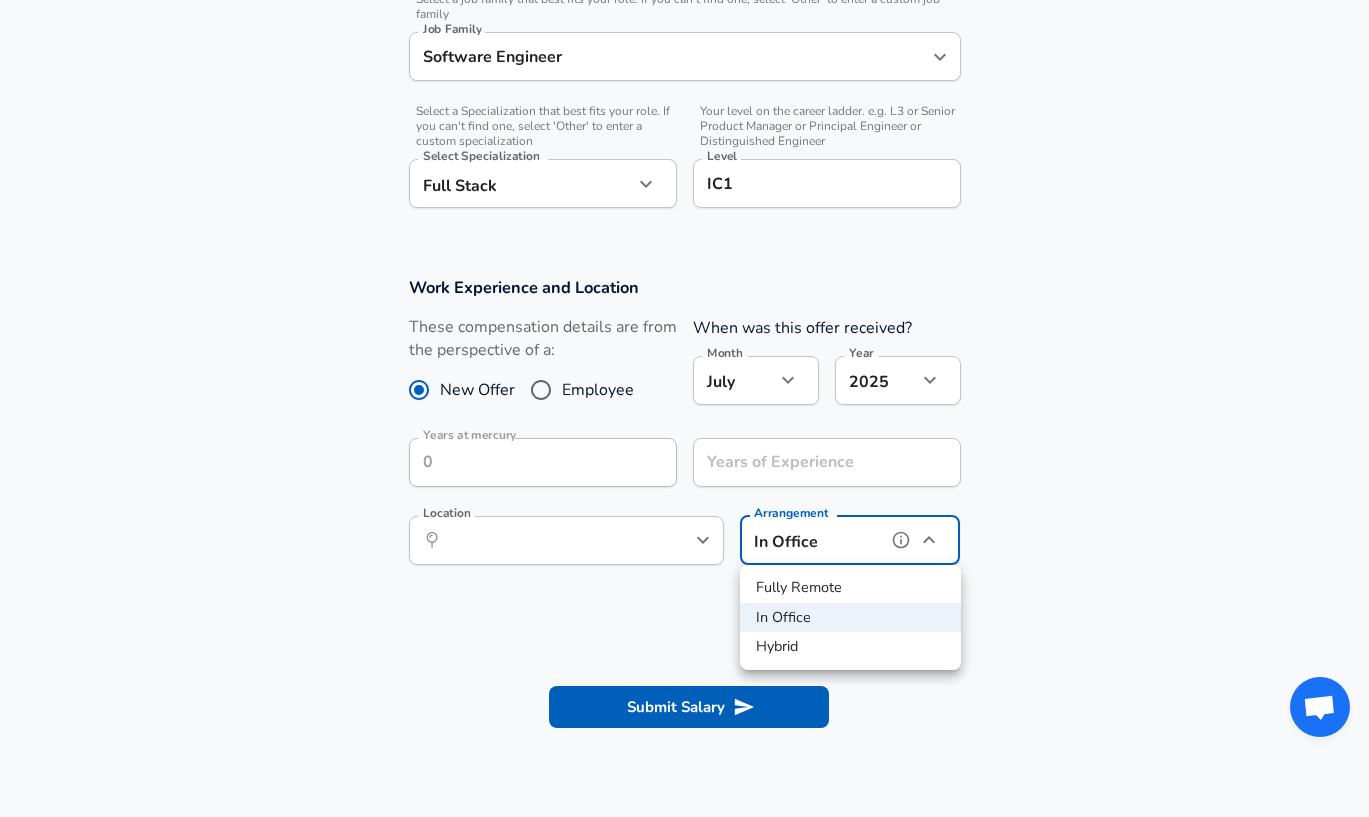 type on "remote" 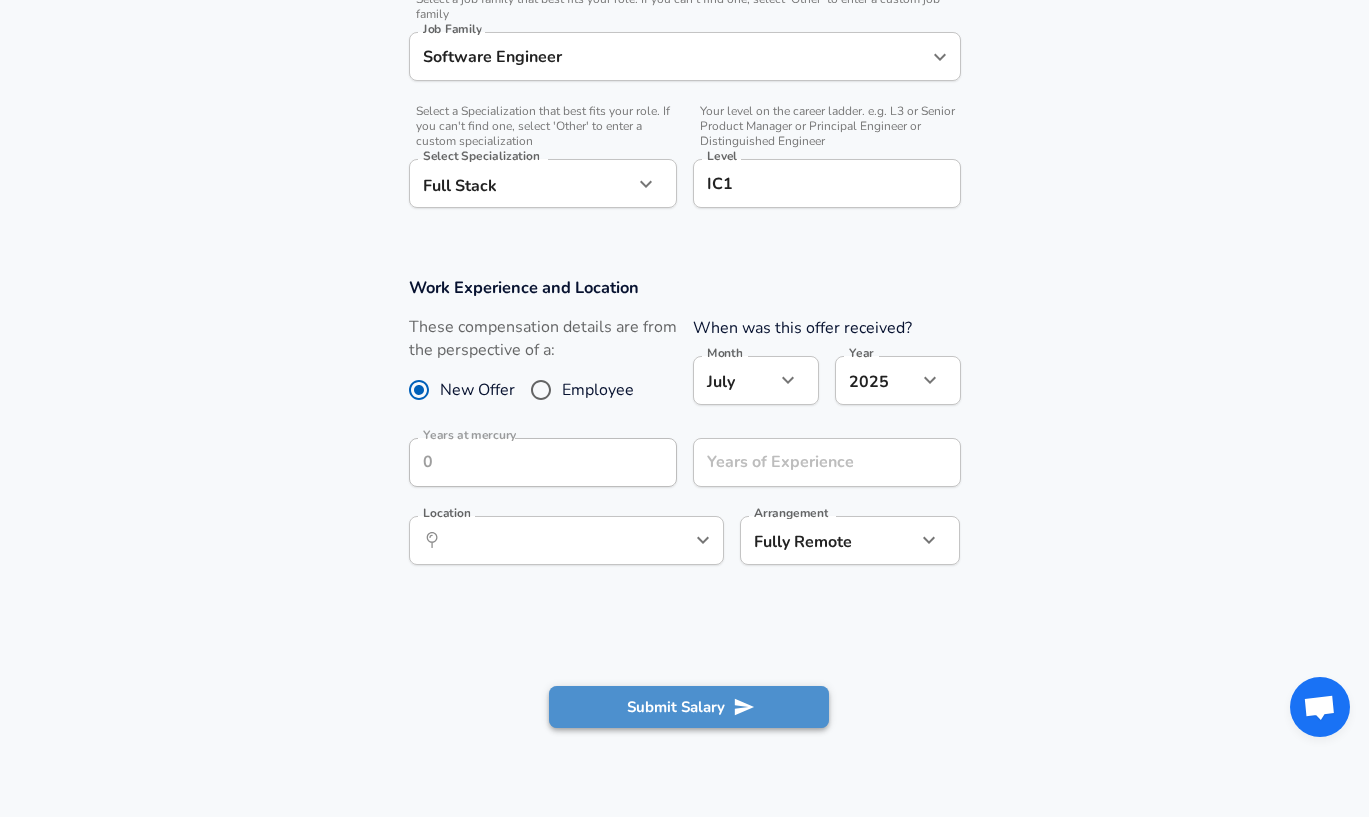 click 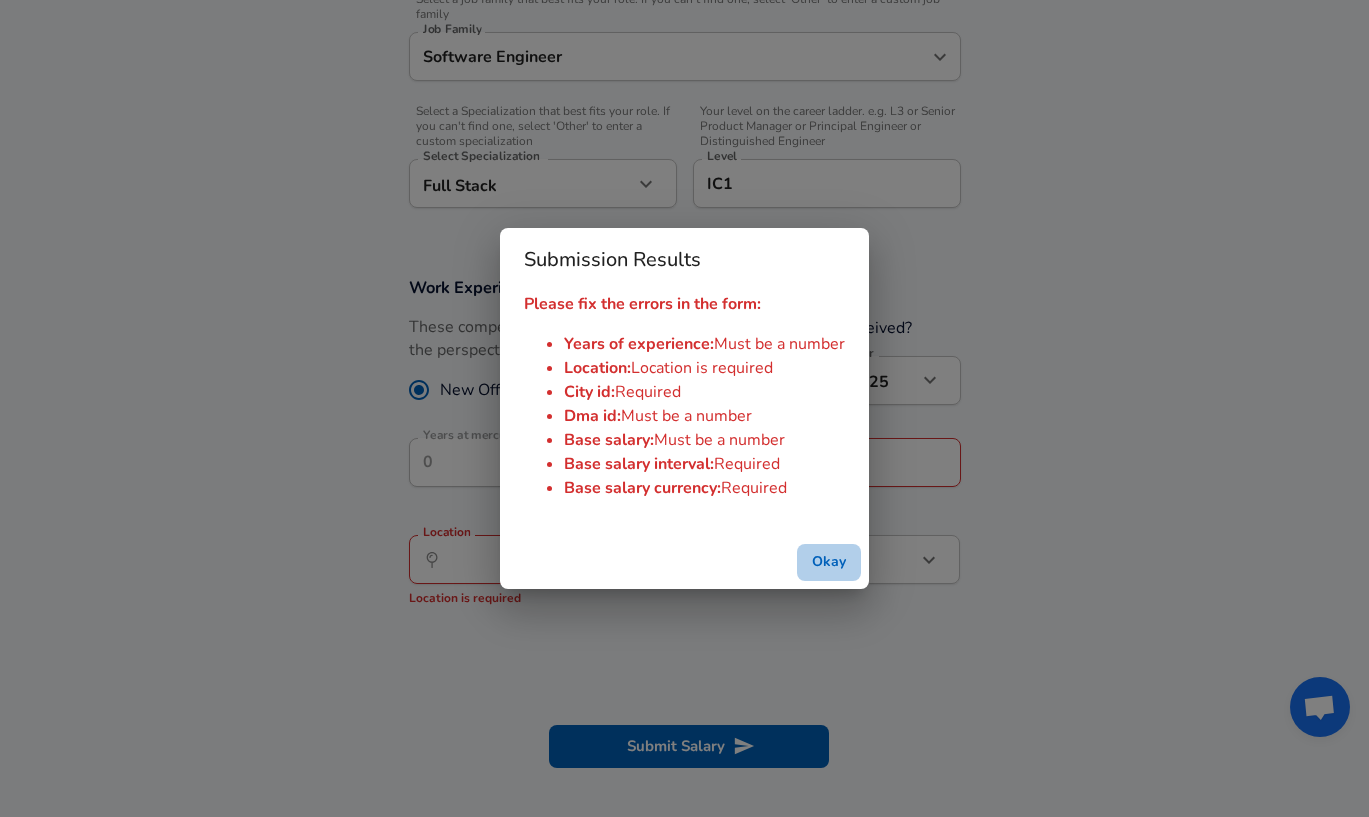click on "Okay" at bounding box center (829, 562) 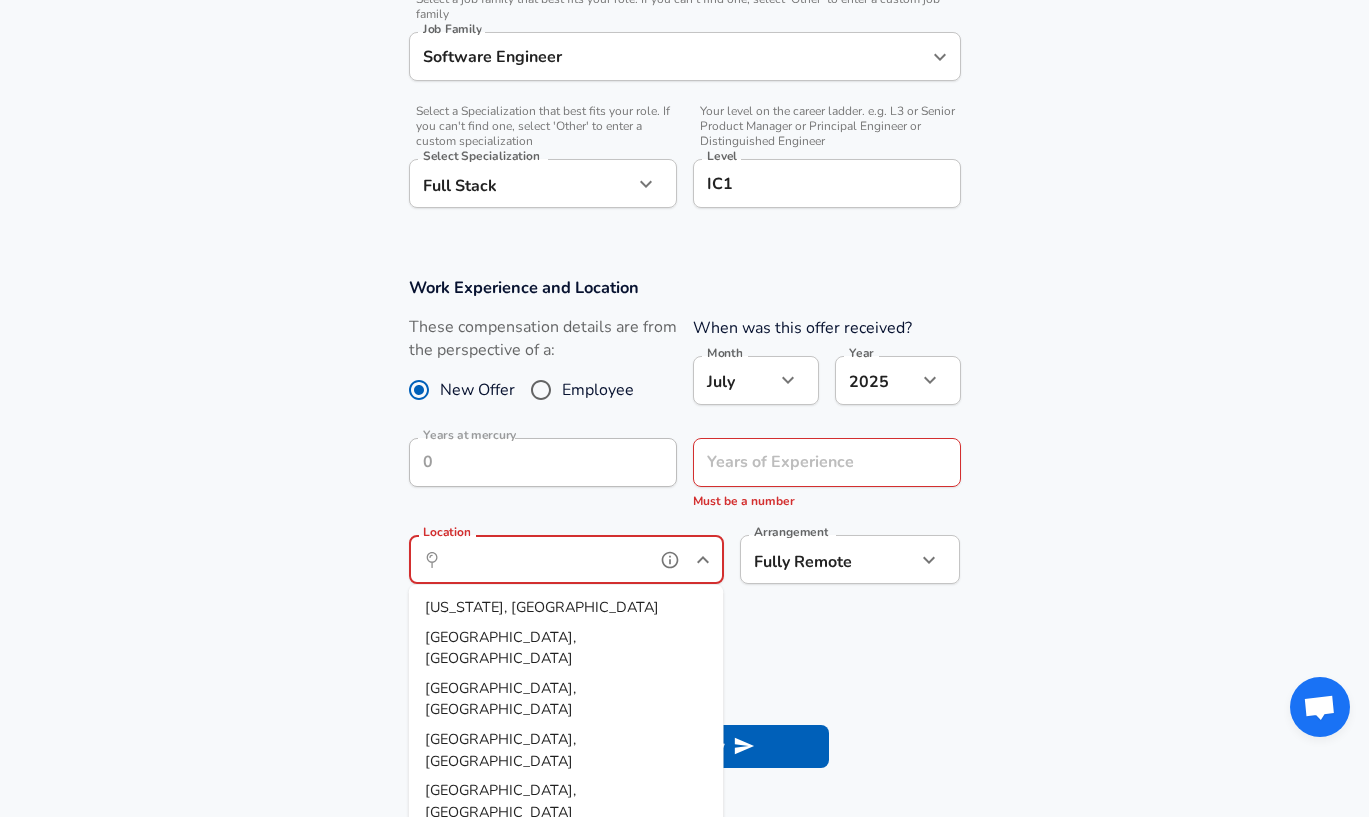 click on "Location" at bounding box center [544, 559] 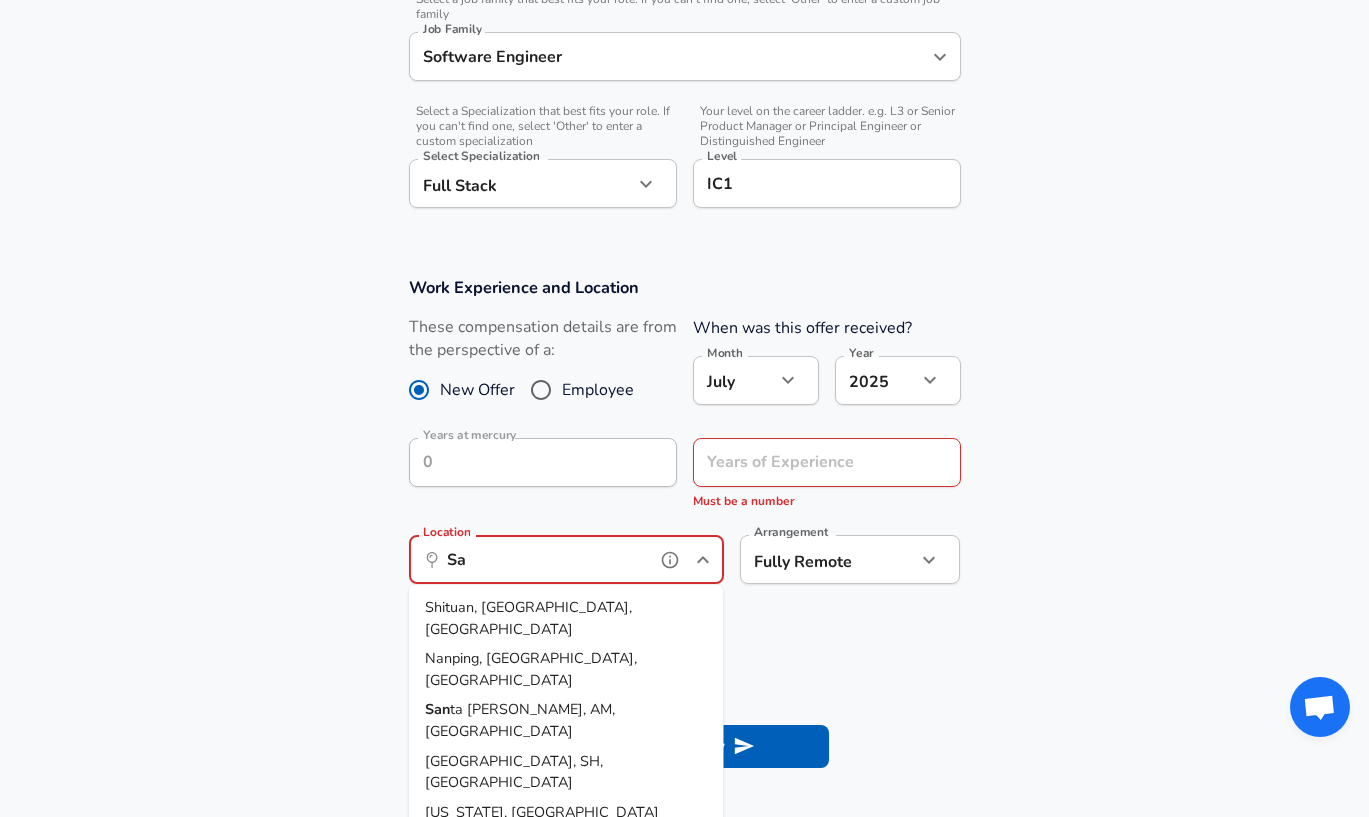 type on "S" 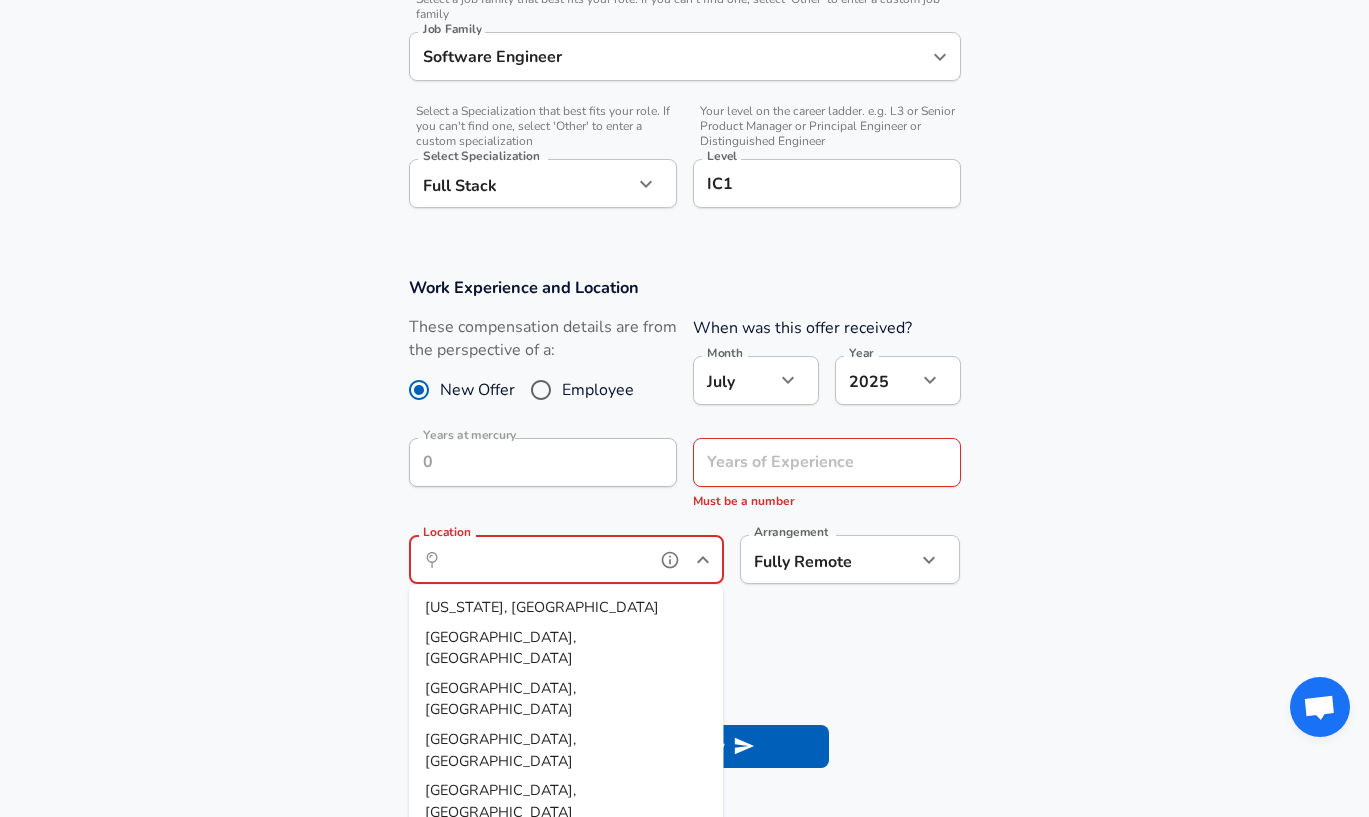 scroll, scrollTop: 14, scrollLeft: 0, axis: vertical 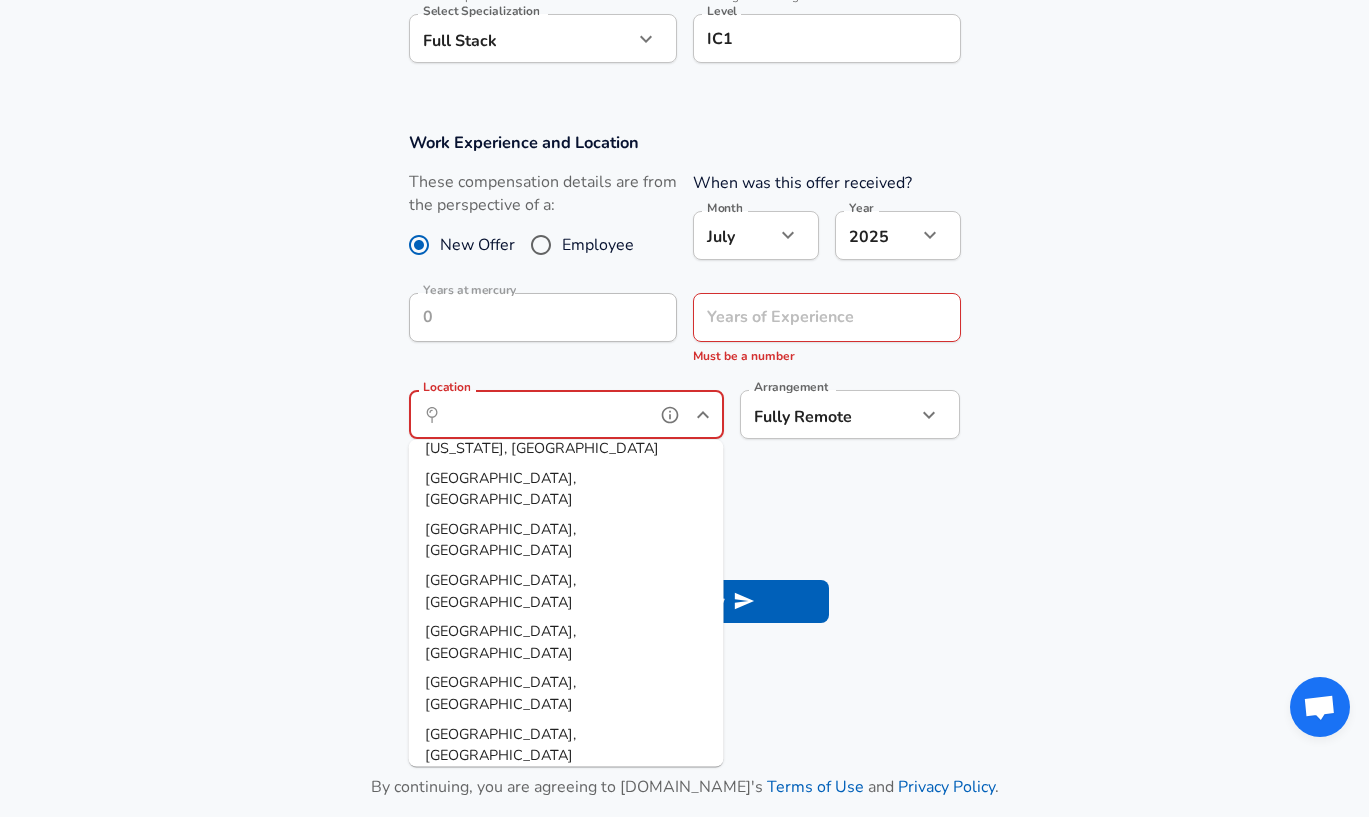 click on "[GEOGRAPHIC_DATA], [GEOGRAPHIC_DATA]" at bounding box center [566, 949] 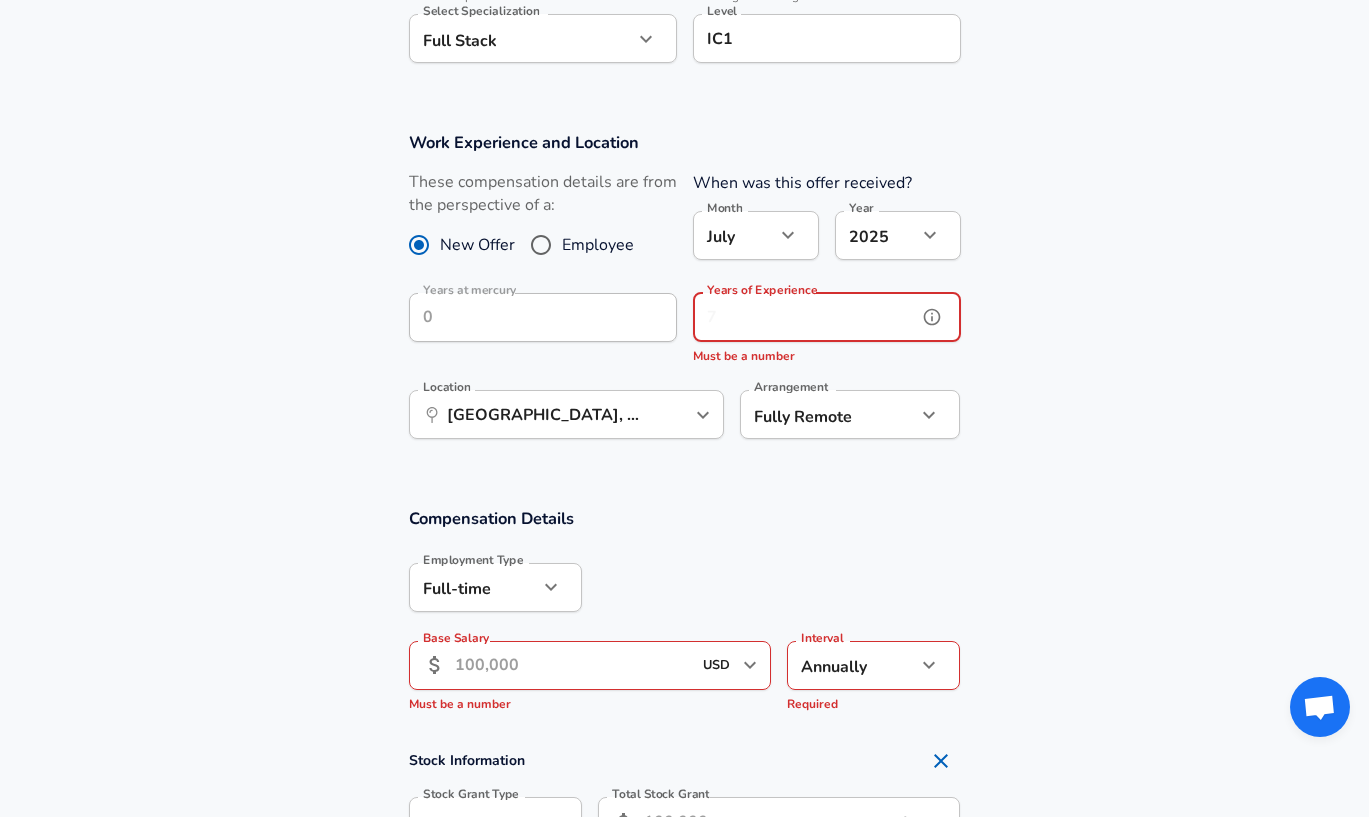 click on "Years of Experience" at bounding box center (805, 317) 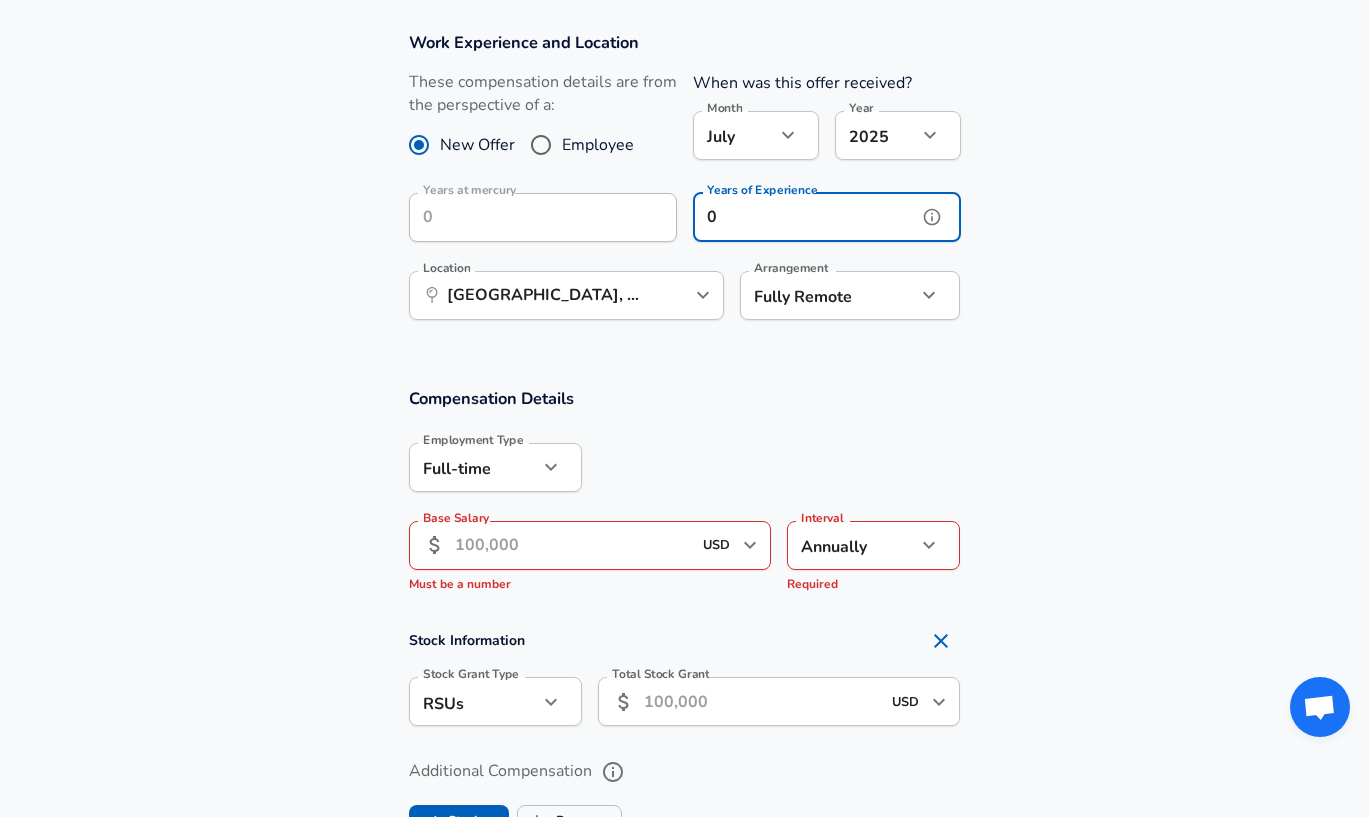 scroll, scrollTop: 912, scrollLeft: 0, axis: vertical 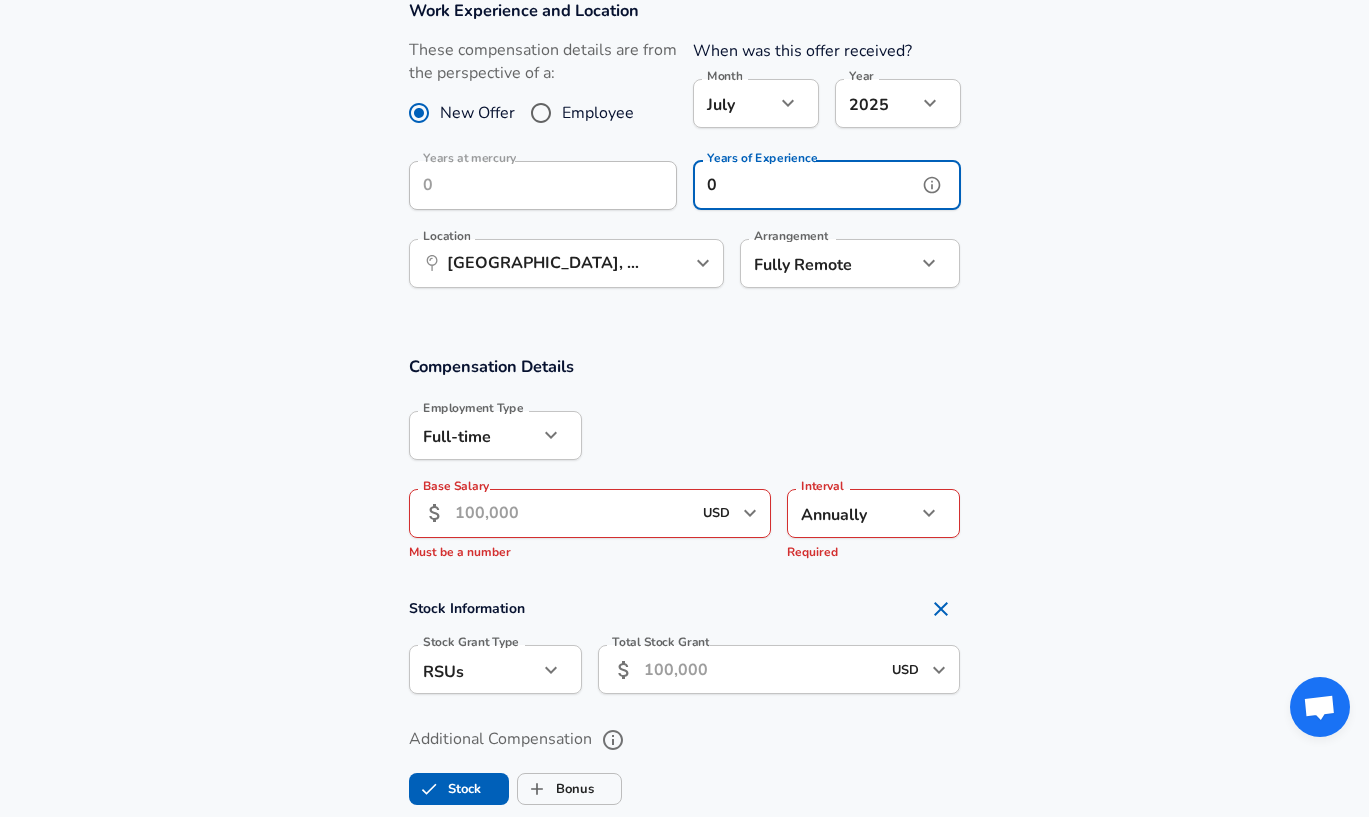 type on "0" 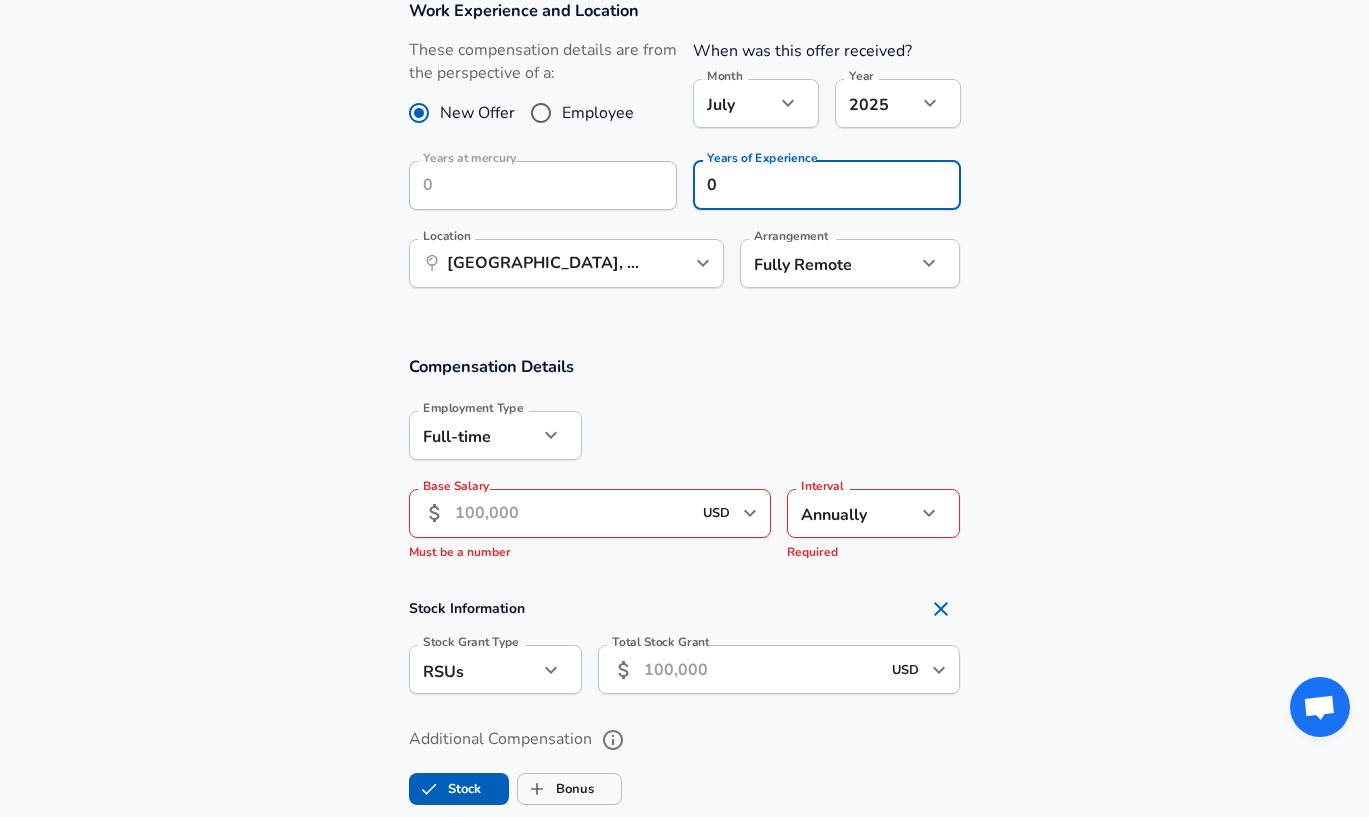 click on "Base Salary" at bounding box center (573, 513) 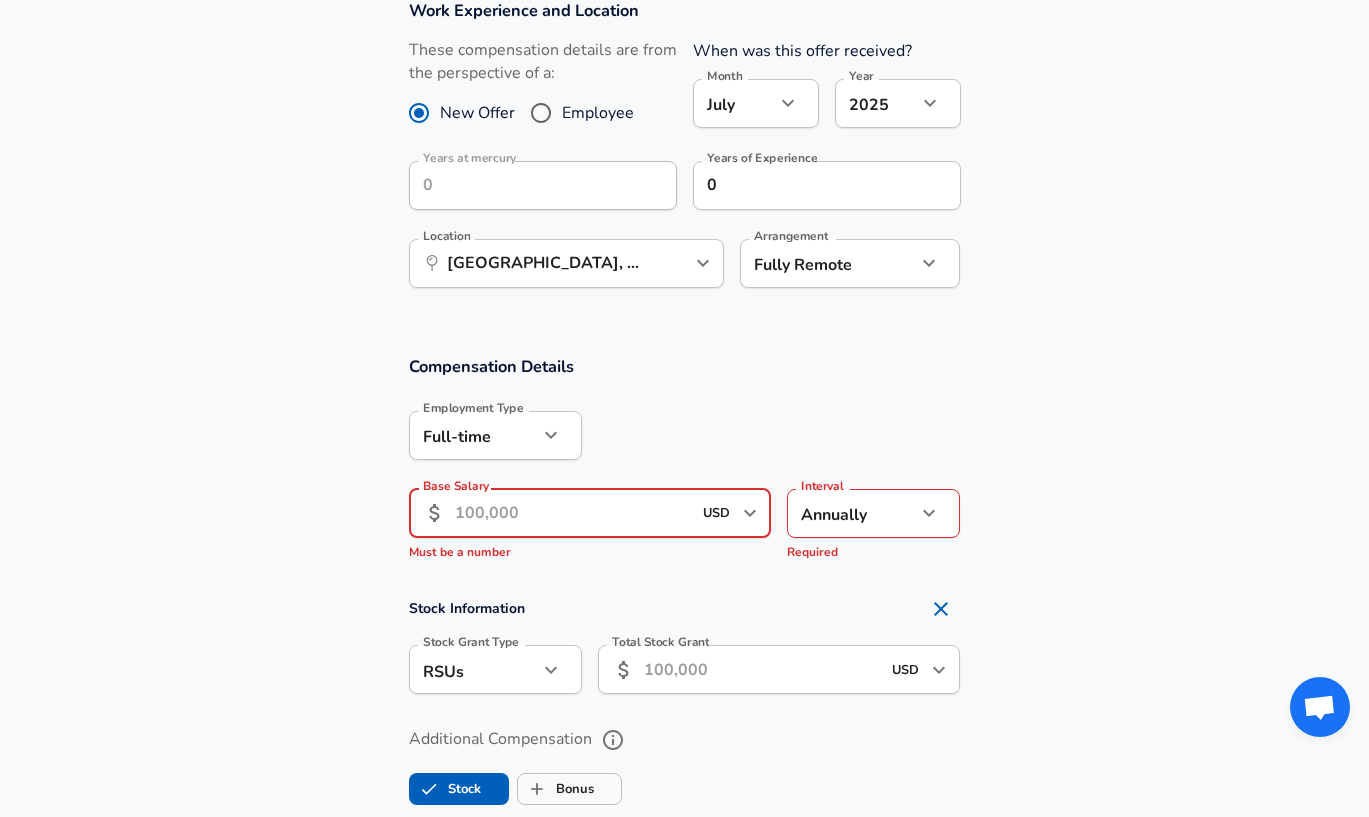 click on "Restart Add Your Salary Upload your offer letter   to verify your submission Enhance Privacy and Anonymity No Automatically hides specific fields until there are enough submissions to safely display the full details.   More Details Based on your submission and the data points that we have already collected, we will automatically hide and anonymize specific fields if there aren't enough data points to remain sufficiently anonymous. Company & Title Information   Enter the company you received your offer from Company mercury Company   Select the title that closest resembles your official title. This should be similar to the title that was present on your offer letter. Title software engineer Title   Select a job family that best fits your role. If you can't find one, select 'Other' to enter a custom job family Job Family Software Engineer Job Family   Select a Specialization that best fits your role. If you can't find one, select 'Other' to enter a custom specialization Select Specialization Full Stack   Level 7" at bounding box center [684, -504] 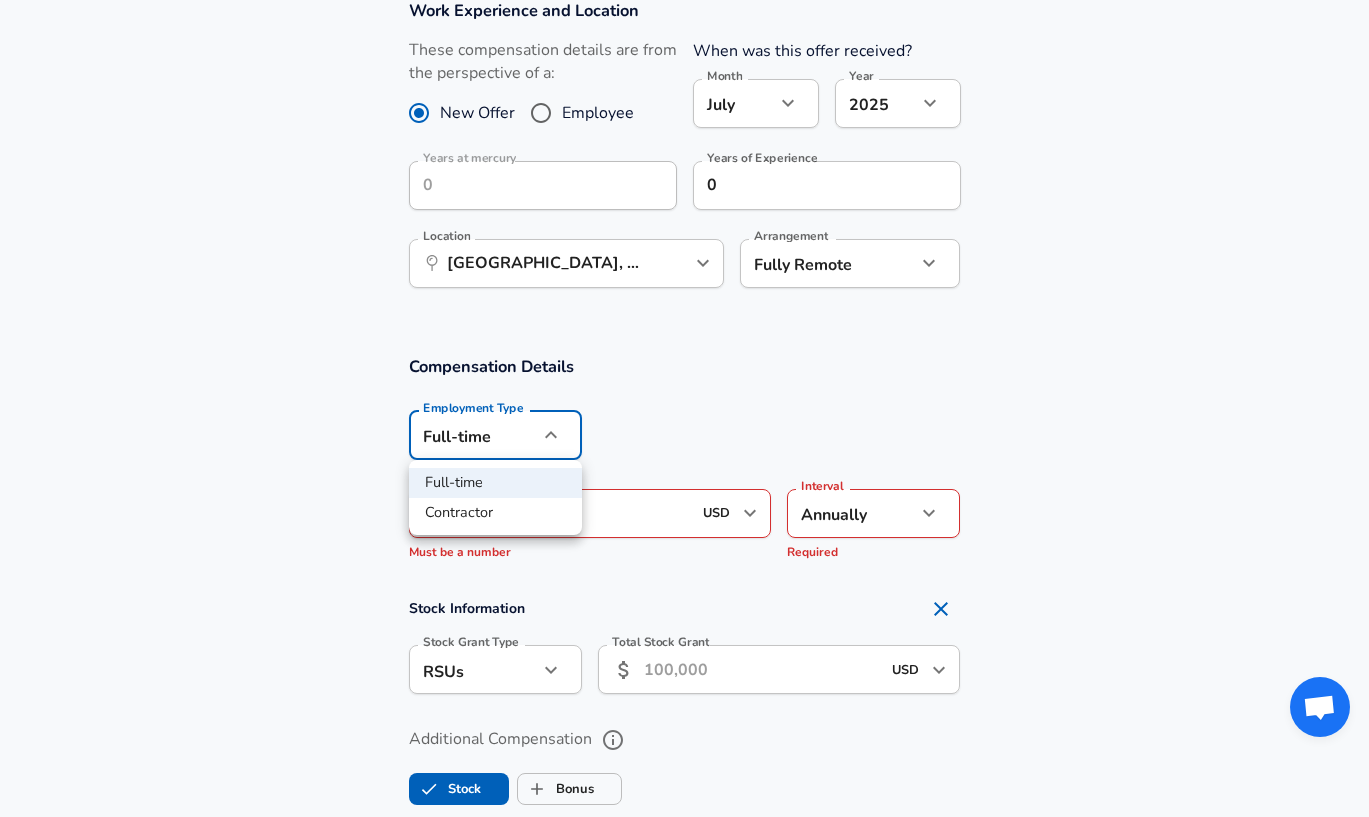 click on "Contractor" at bounding box center (495, 513) 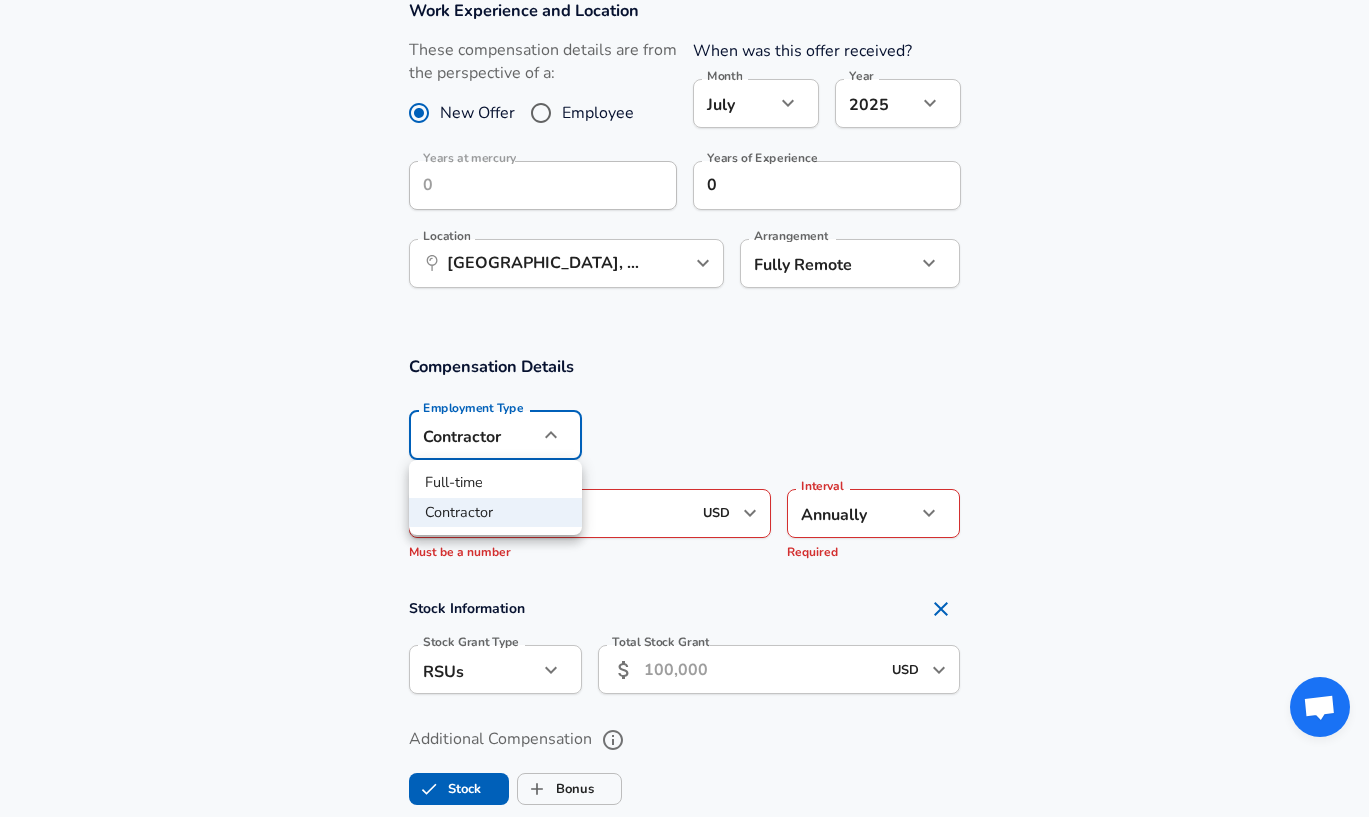 click on "Restart Add Your Salary Upload your offer letter   to verify your submission Enhance Privacy and Anonymity No Automatically hides specific fields until there are enough submissions to safely display the full details.   More Details Based on your submission and the data points that we have already collected, we will automatically hide and anonymize specific fields if there aren't enough data points to remain sufficiently anonymous. Company & Title Information   Enter the company you received your offer from Company mercury Company   Select the title that closest resembles your official title. This should be similar to the title that was present on your offer letter. Title software engineer Title   Select a job family that best fits your role. If you can't find one, select 'Other' to enter a custom job family Job Family Software Engineer Job Family   Select a Specialization that best fits your role. If you can't find one, select 'Other' to enter a custom specialization Select Specialization Full Stack   Level 7" at bounding box center [684, -504] 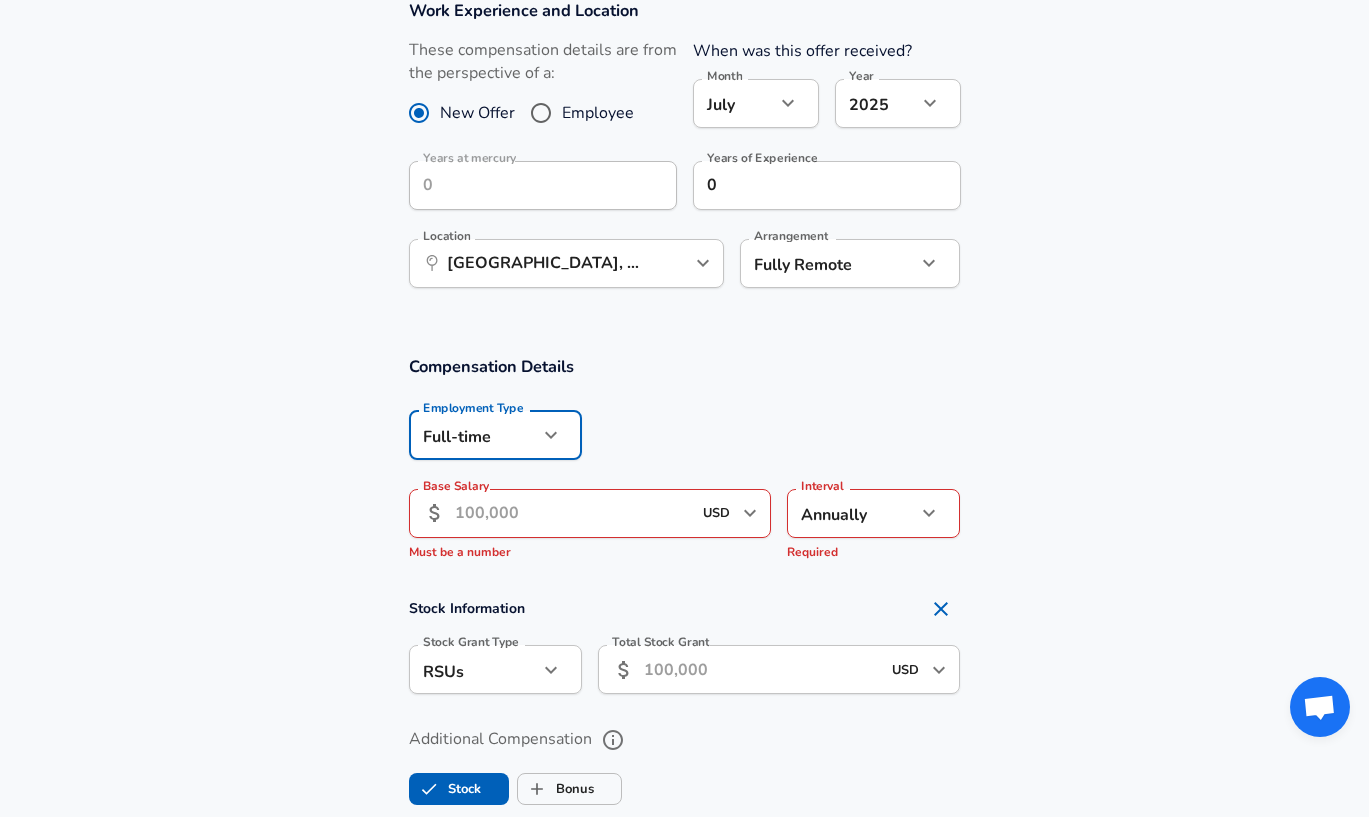click on "Base Salary" at bounding box center [573, 513] 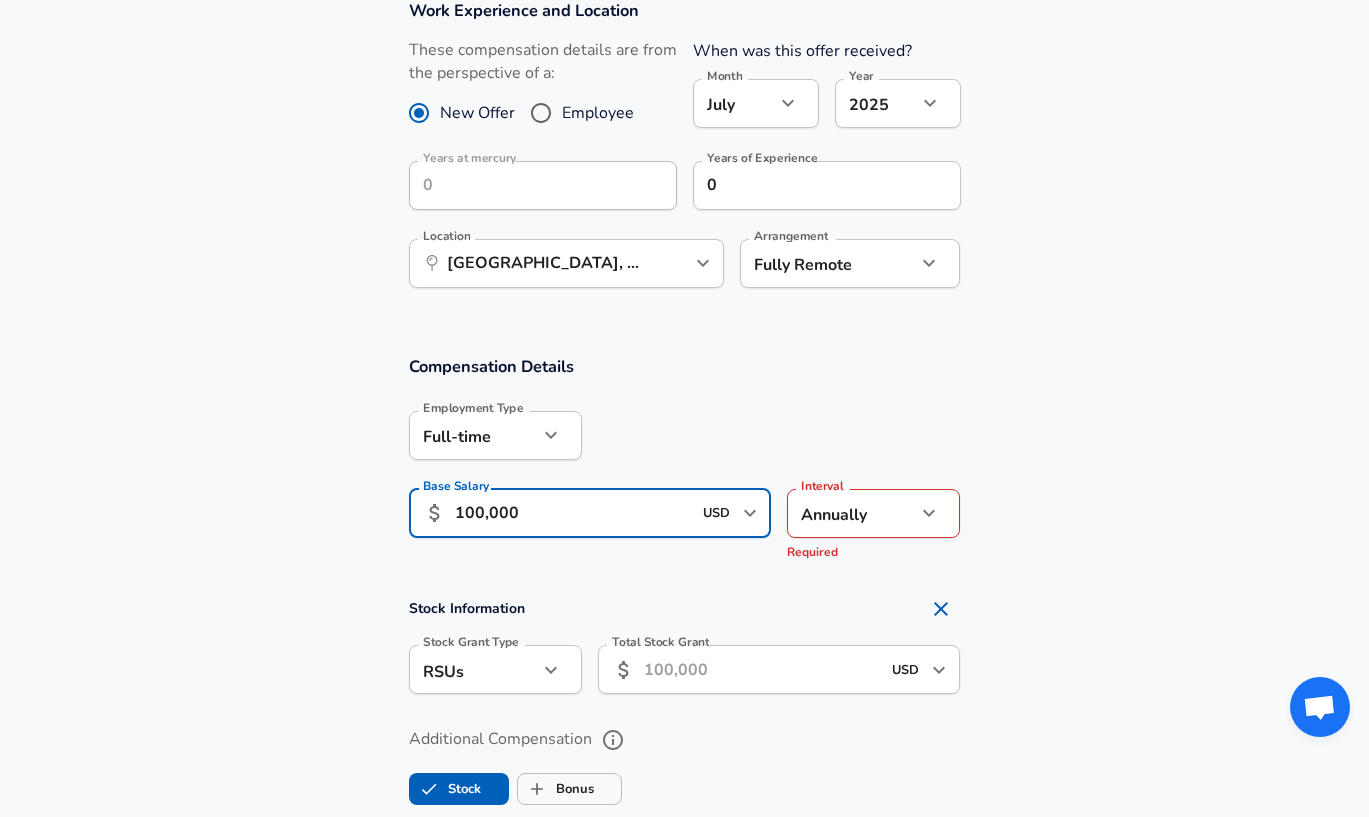 type on "100,000" 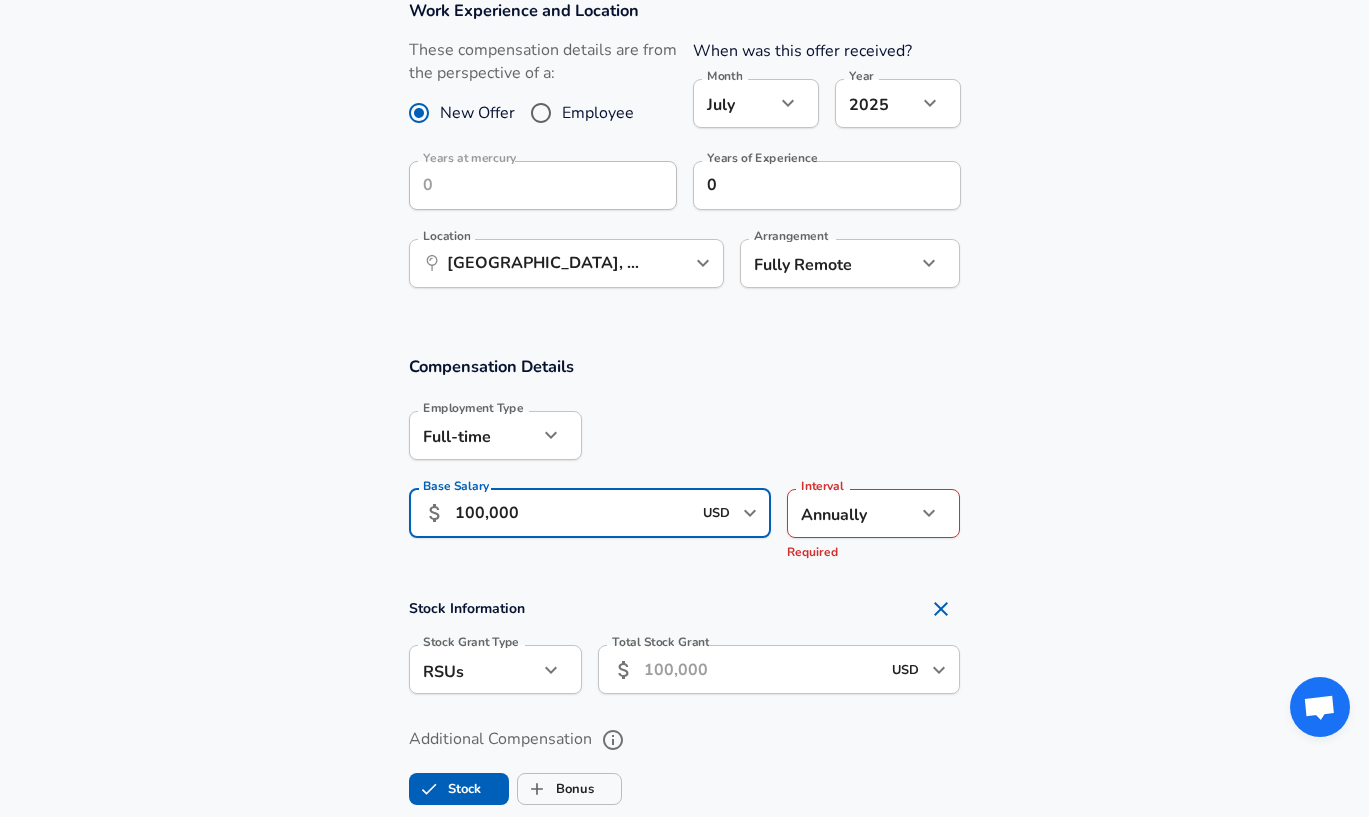 click on "Restart Add Your Salary Upload your offer letter   to verify your submission Enhance Privacy and Anonymity No Automatically hides specific fields until there are enough submissions to safely display the full details.   More Details Based on your submission and the data points that we have already collected, we will automatically hide and anonymize specific fields if there aren't enough data points to remain sufficiently anonymous. Company & Title Information   Enter the company you received your offer from Company mercury Company   Select the title that closest resembles your official title. This should be similar to the title that was present on your offer letter. Title software engineer Title   Select a job family that best fits your role. If you can't find one, select 'Other' to enter a custom job family Job Family Software Engineer Job Family   Select a Specialization that best fits your role. If you can't find one, select 'Other' to enter a custom specialization Select Specialization Full Stack   Level 7" at bounding box center [684, -504] 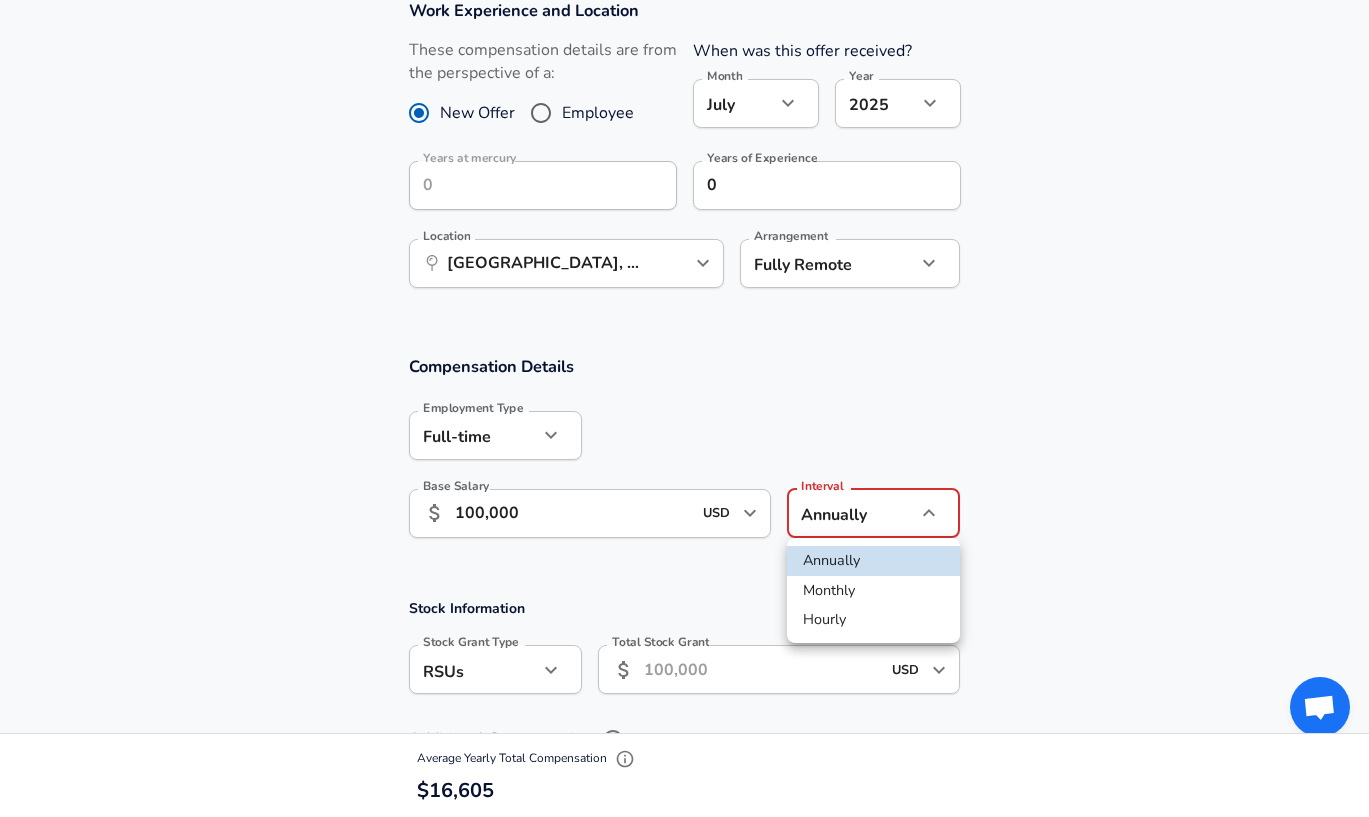 click on "Hourly" at bounding box center [873, 620] 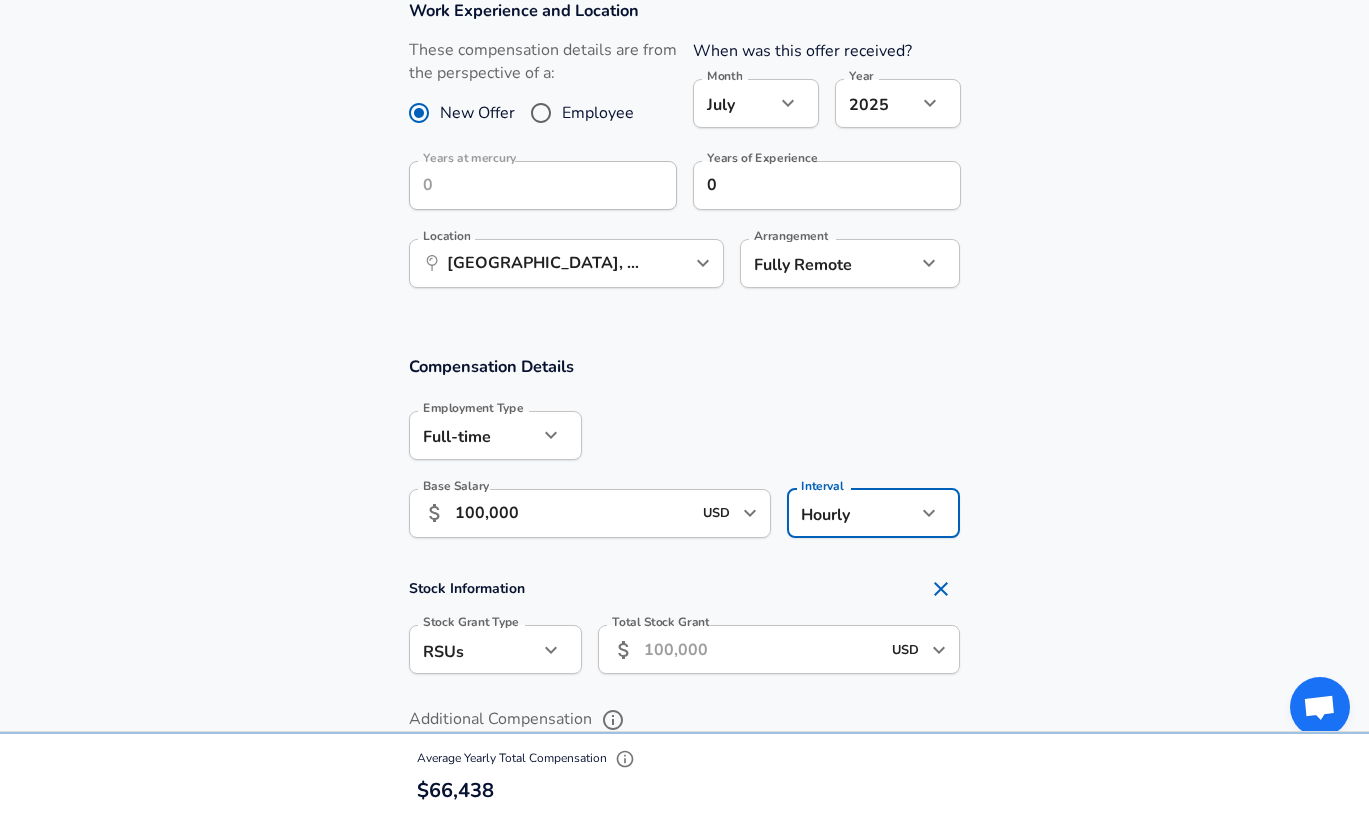 click on "100,000" at bounding box center (573, 513) 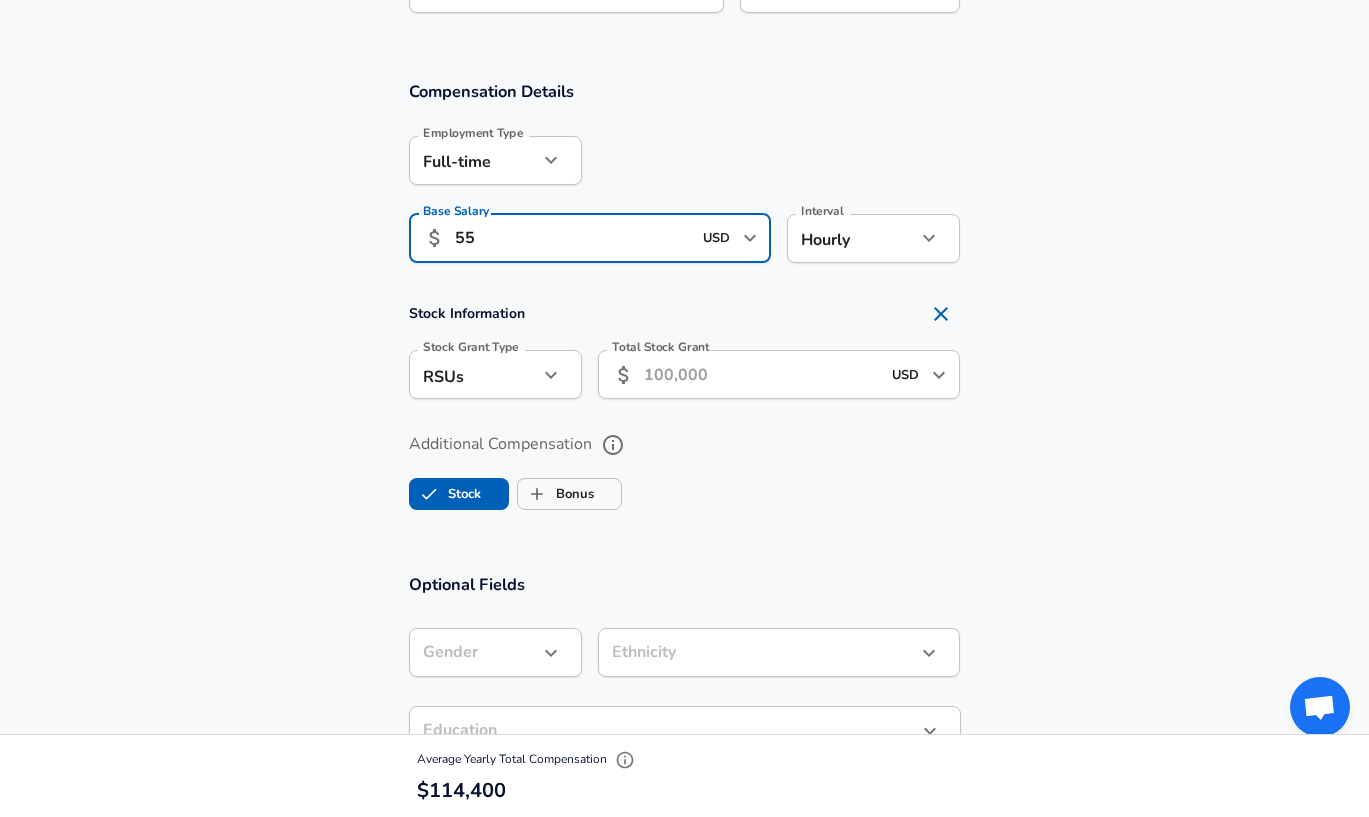 scroll, scrollTop: 1191, scrollLeft: 0, axis: vertical 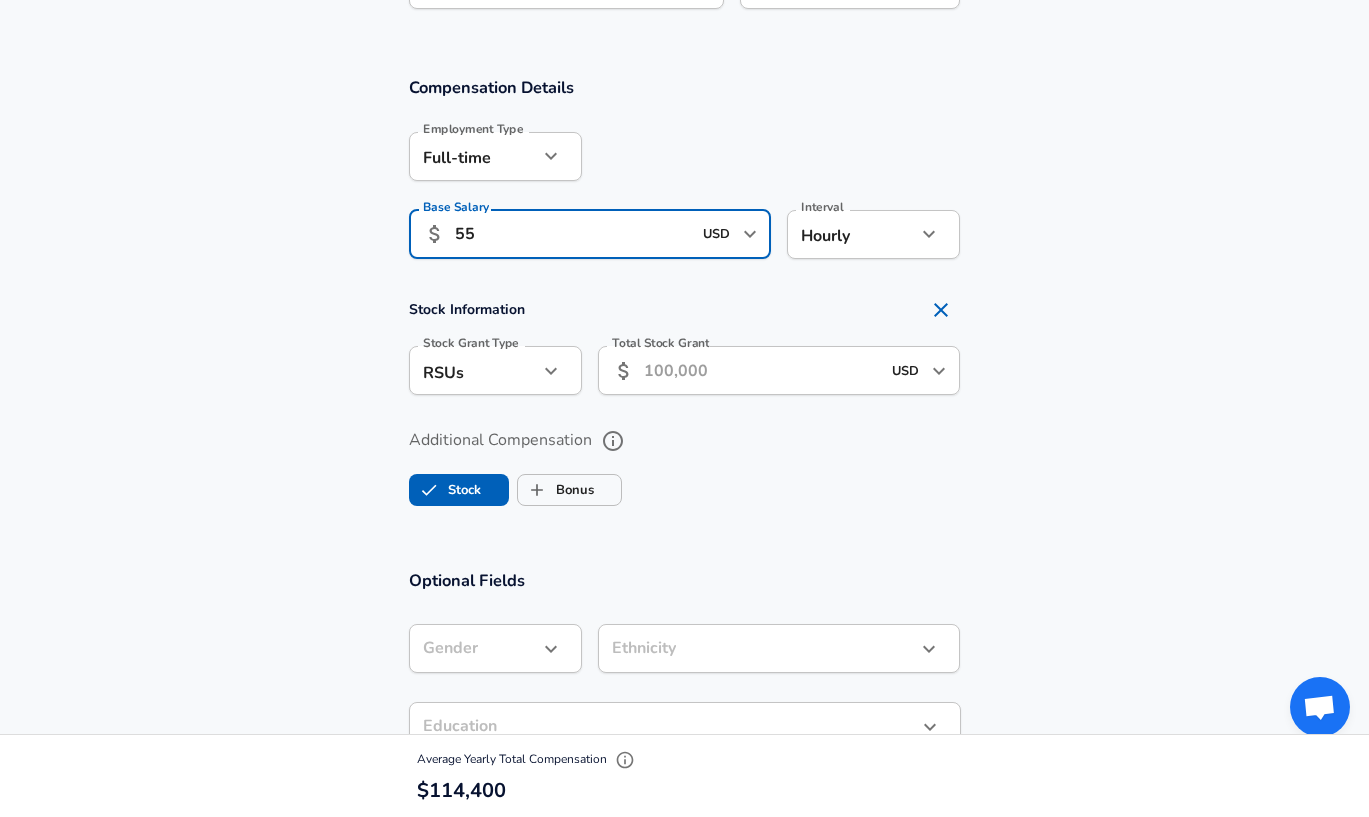 type on "55" 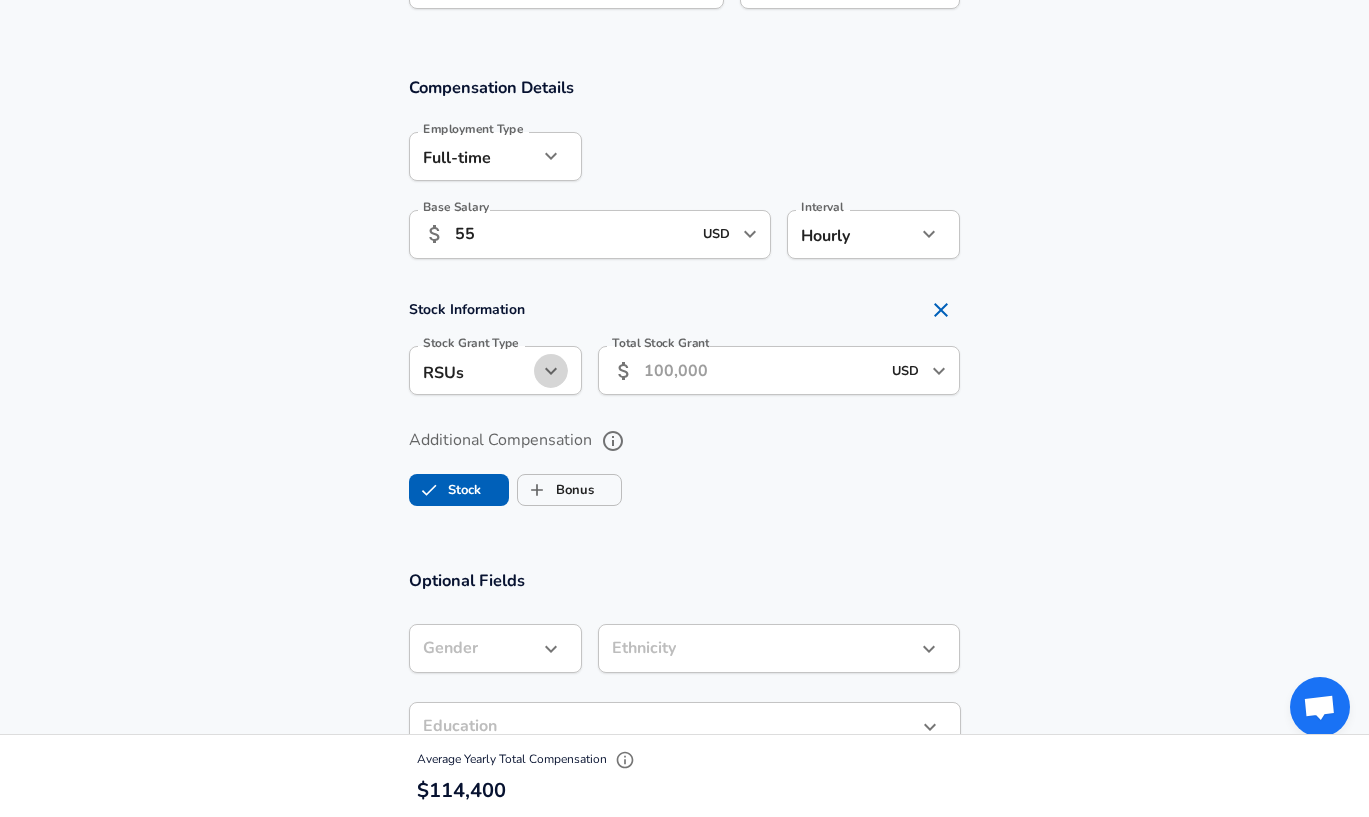 click at bounding box center [551, 371] 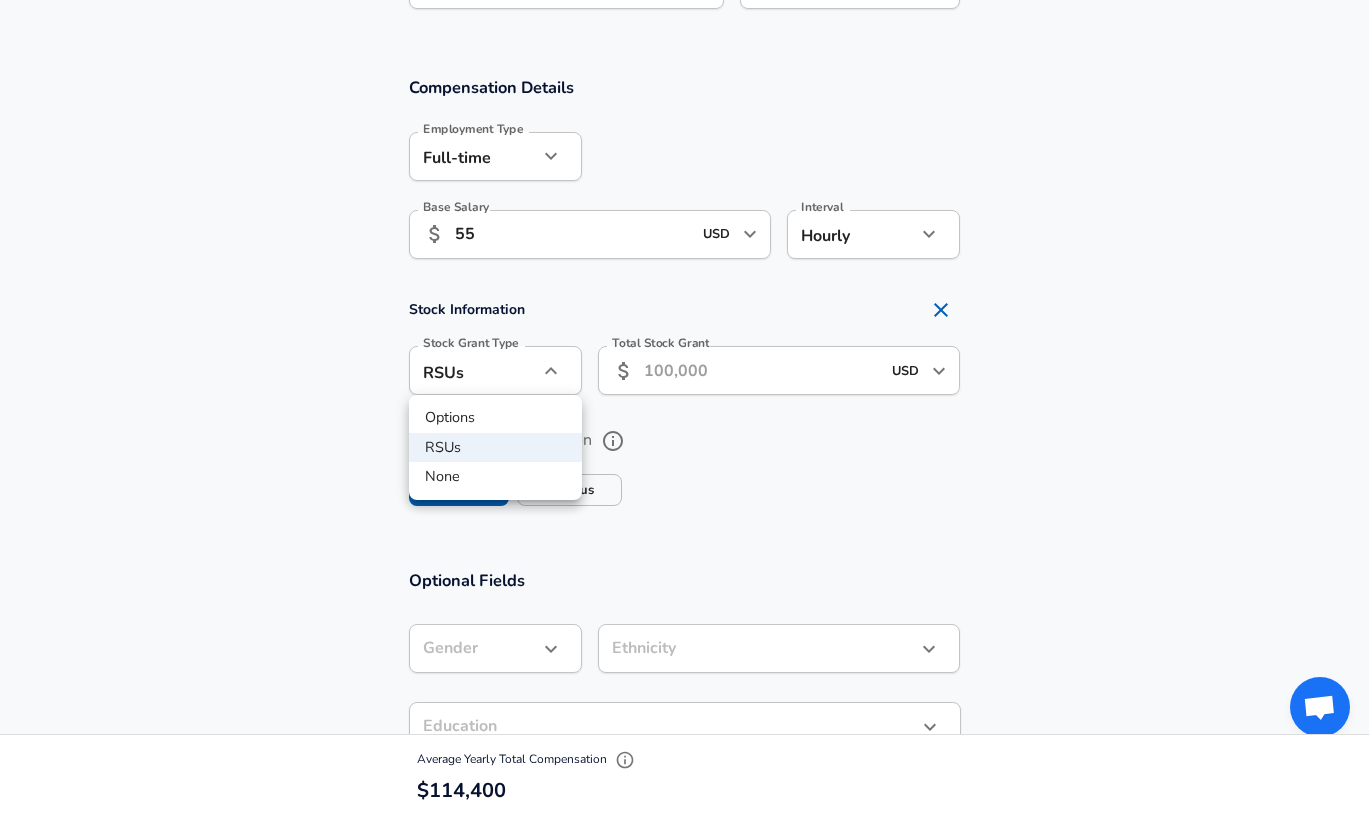 click at bounding box center [684, 408] 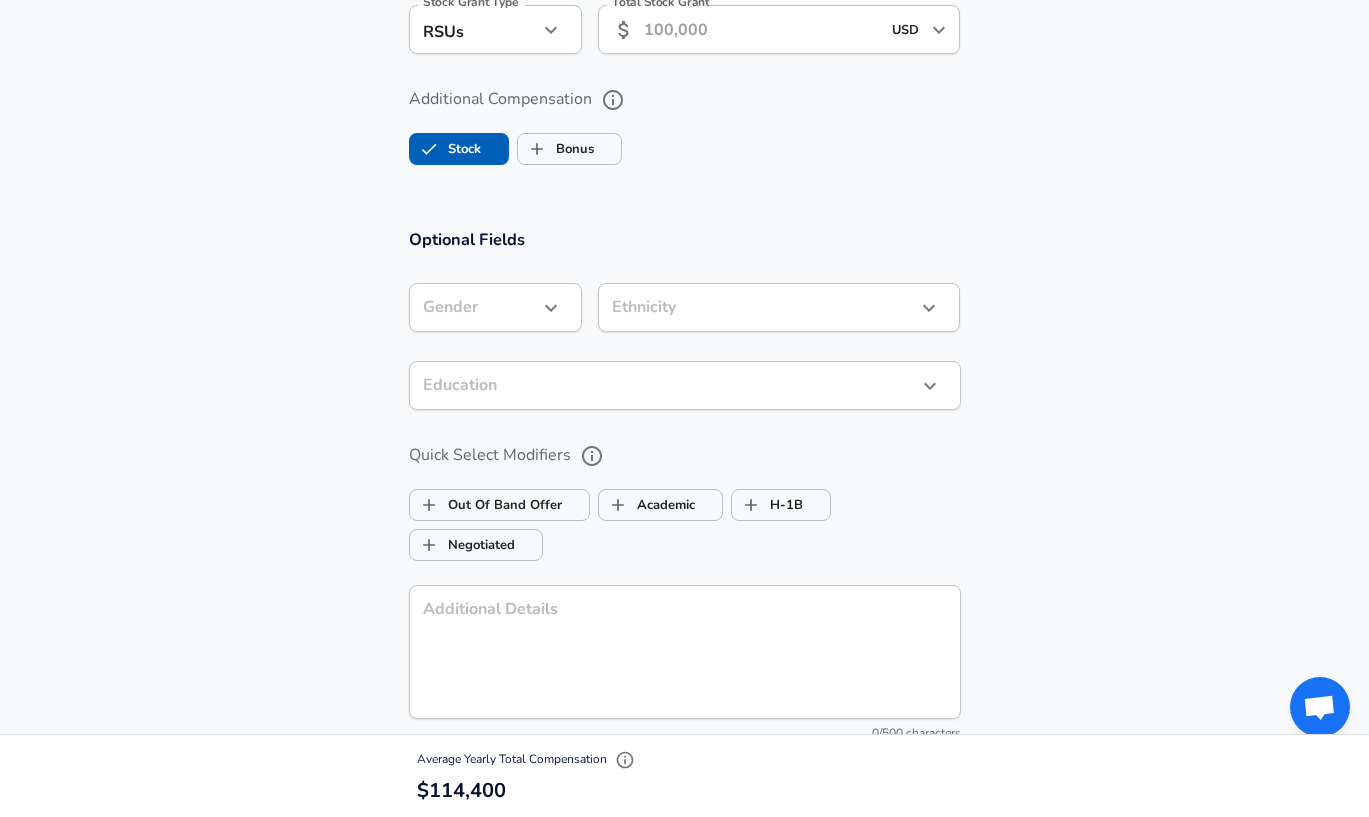 scroll, scrollTop: 1846, scrollLeft: 0, axis: vertical 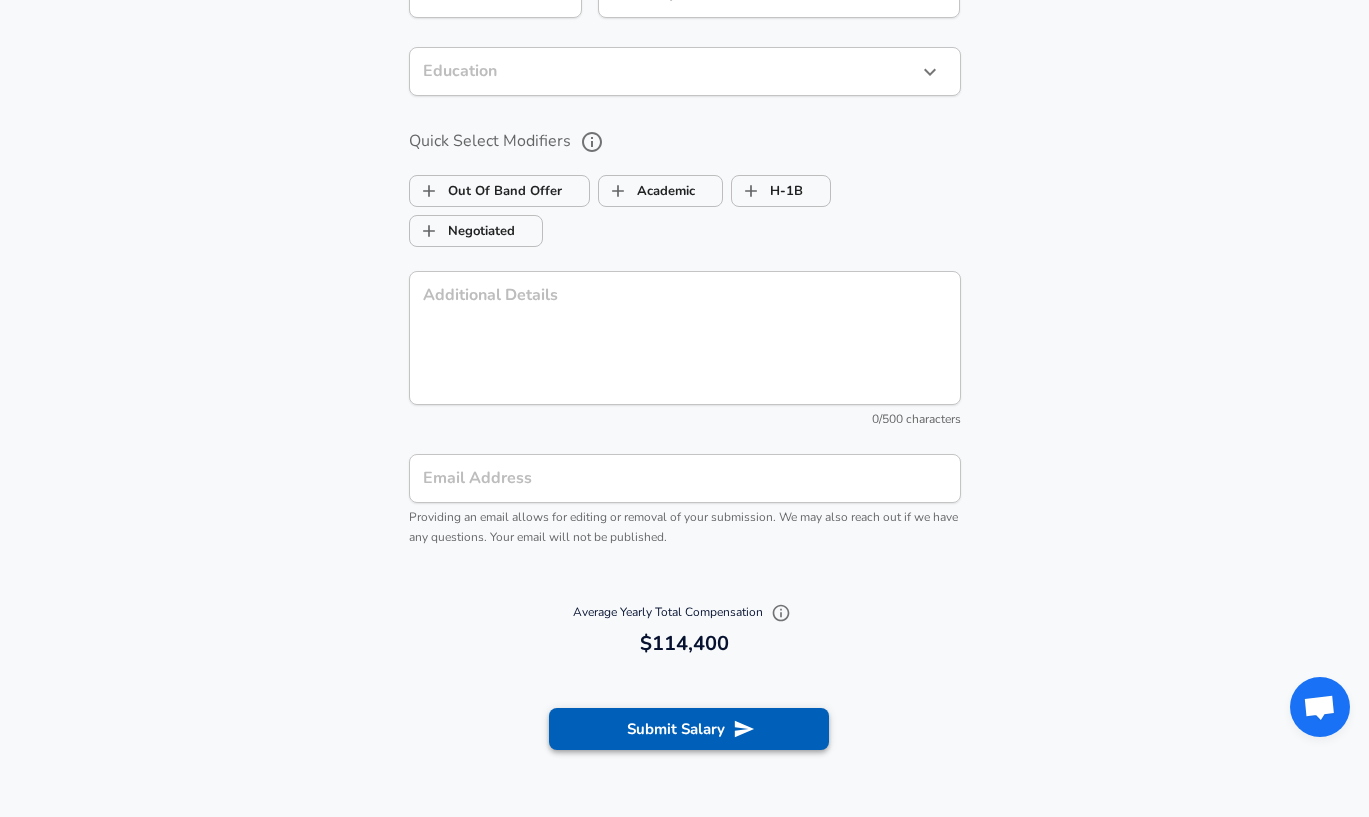 click on "Submit Salary" at bounding box center [689, 729] 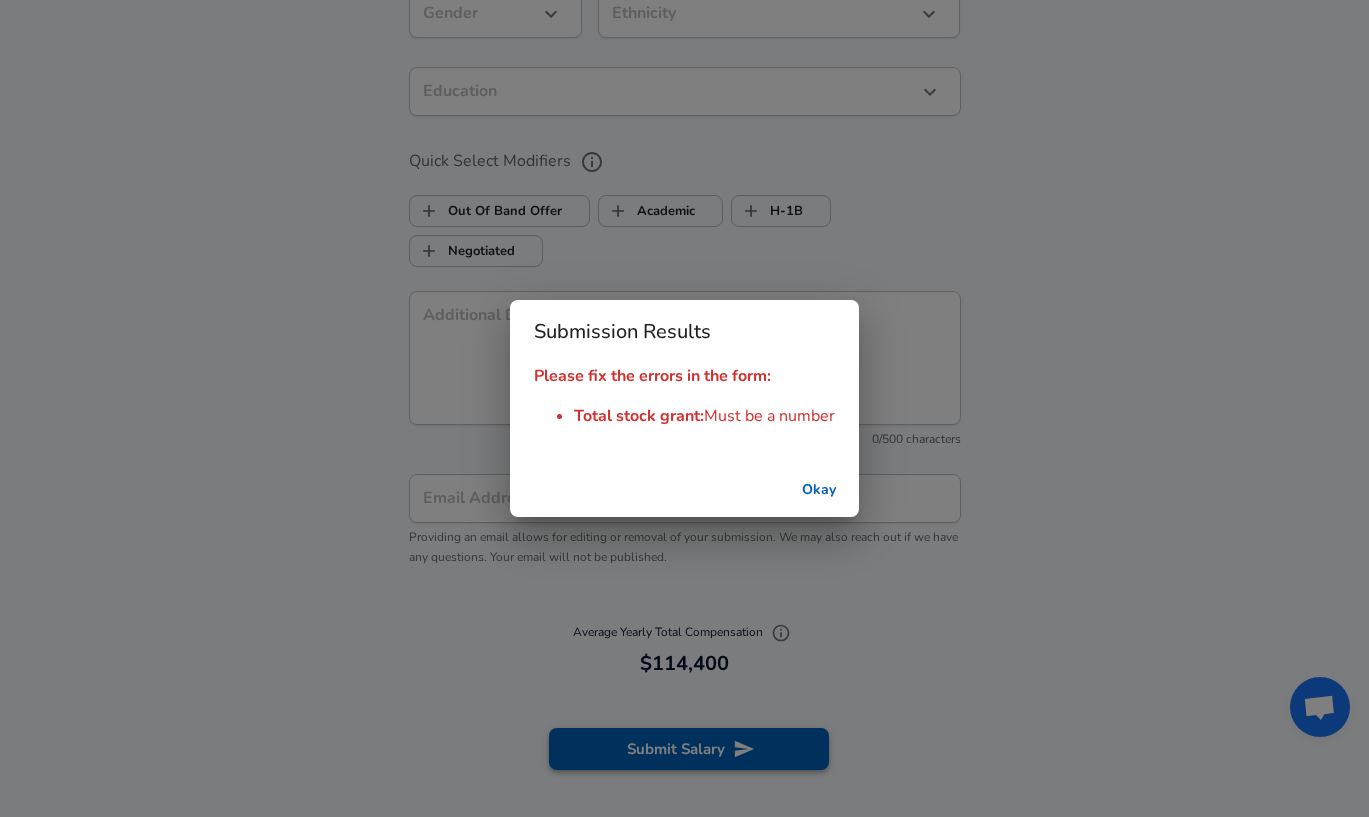 scroll, scrollTop: 1866, scrollLeft: 0, axis: vertical 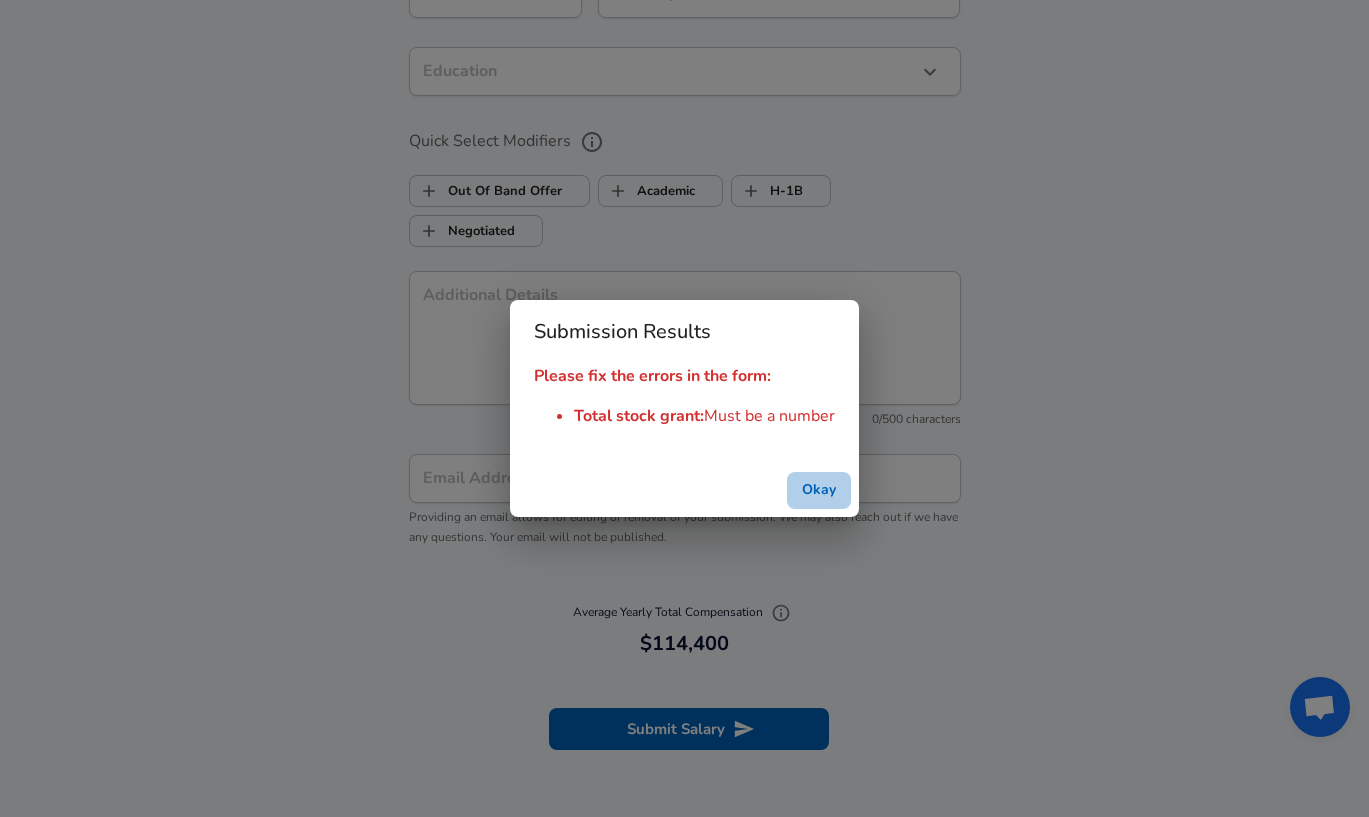 click on "Okay" at bounding box center (819, 490) 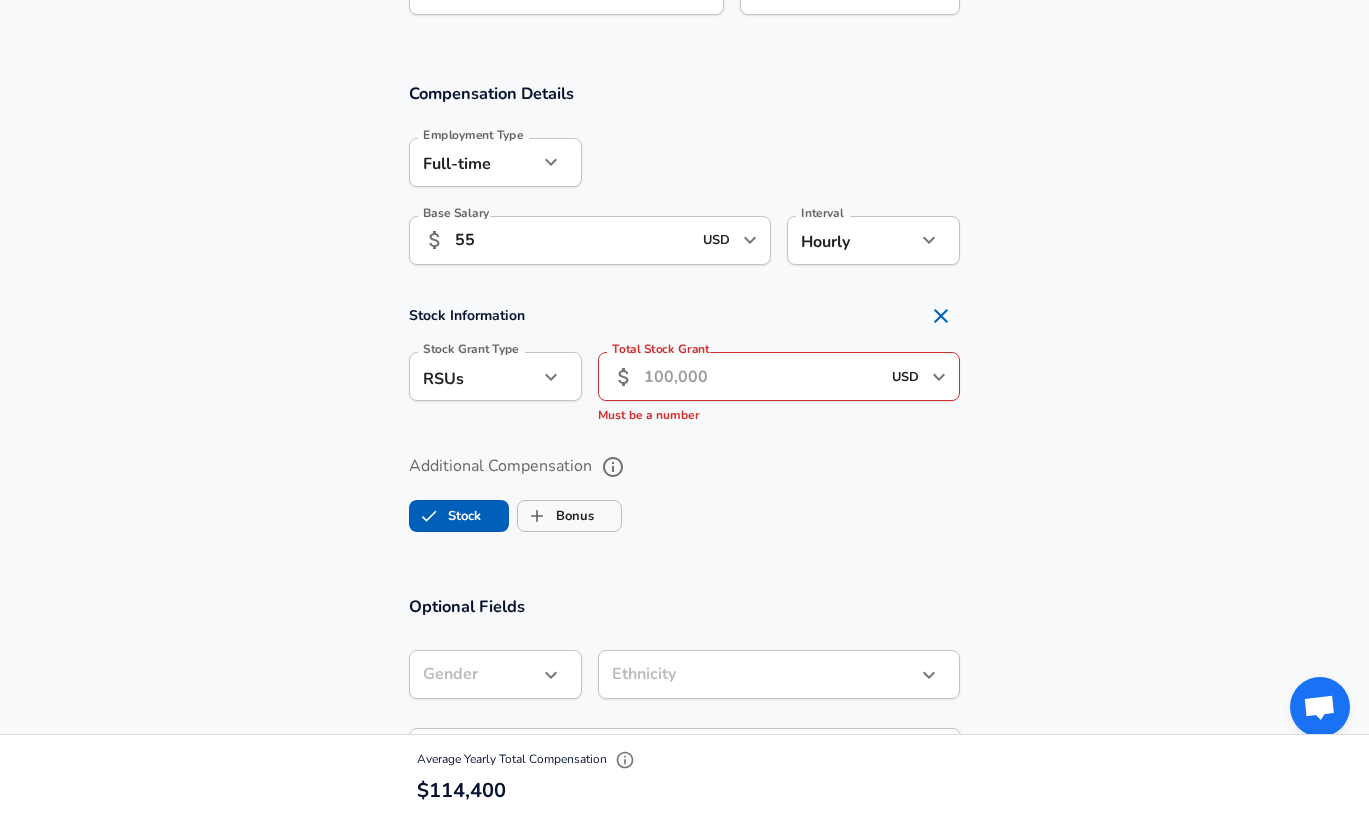 scroll, scrollTop: 1269, scrollLeft: 0, axis: vertical 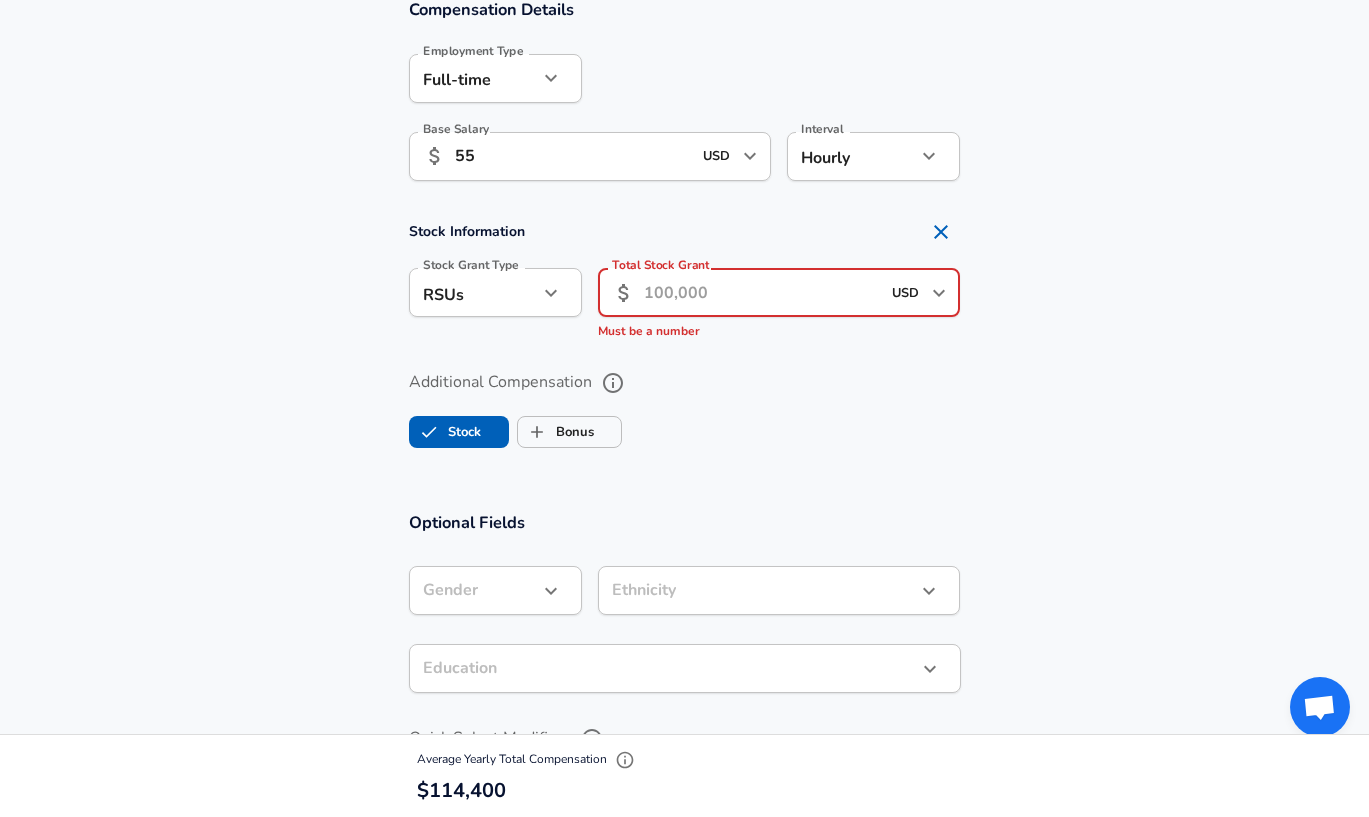 click on "Total Stock Grant" at bounding box center [762, 292] 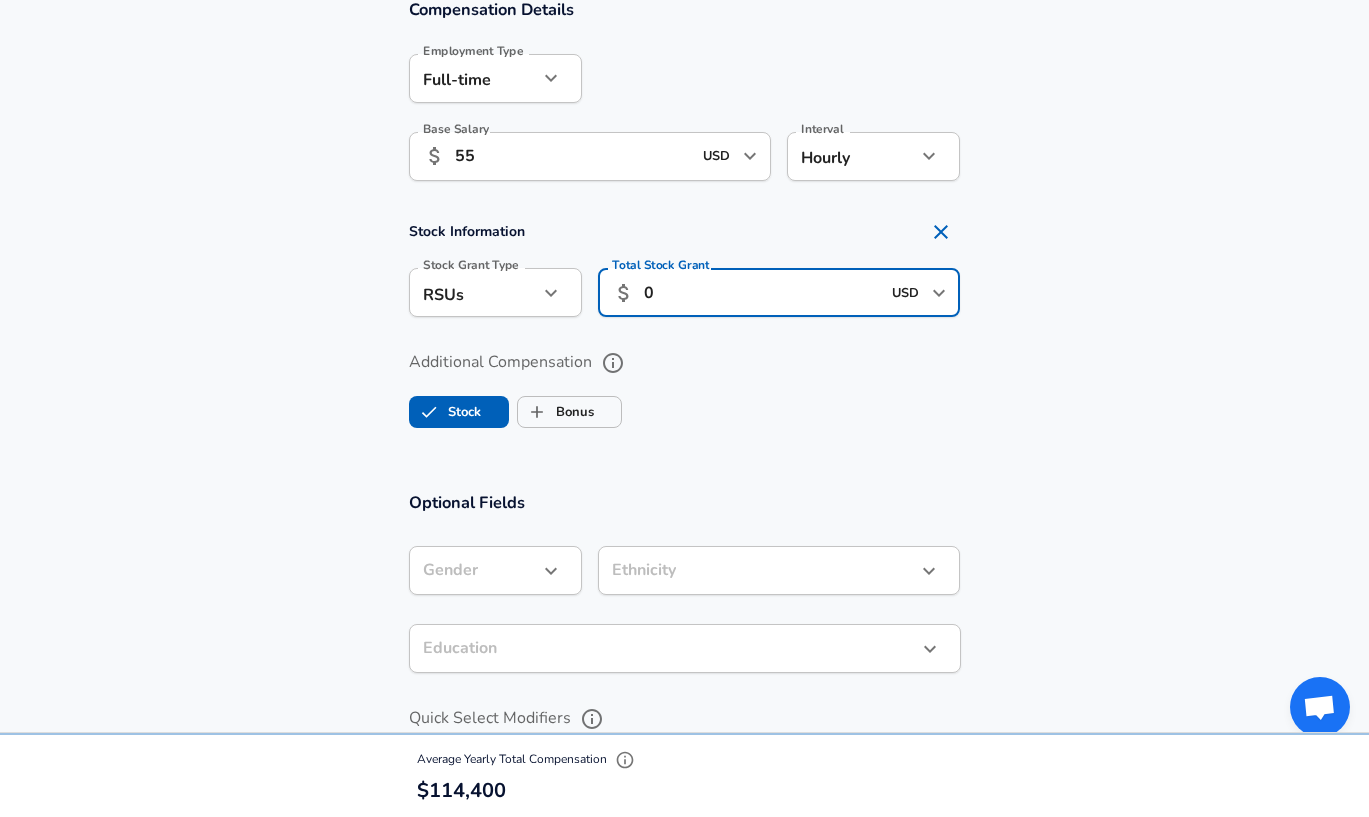 scroll, scrollTop: 1786, scrollLeft: 0, axis: vertical 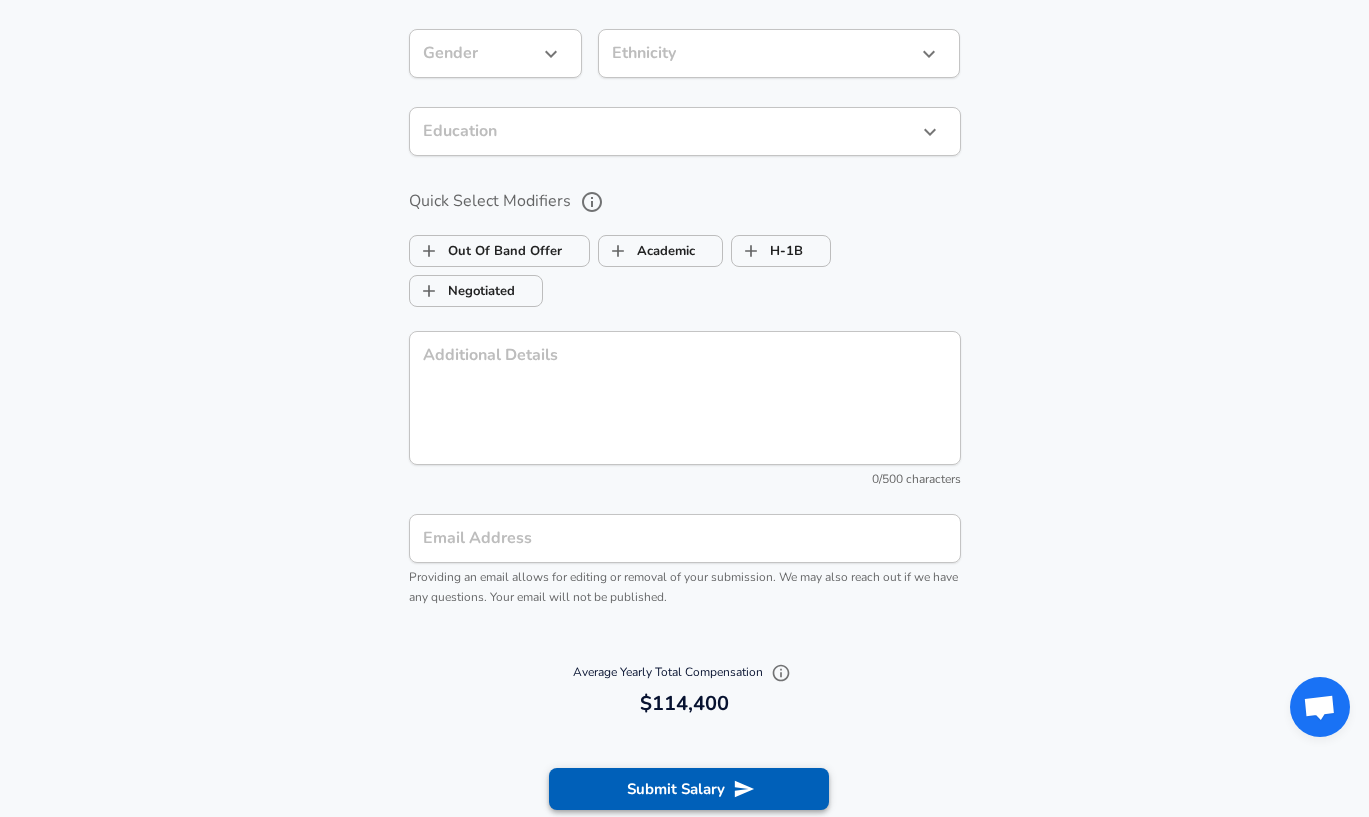 type on "0" 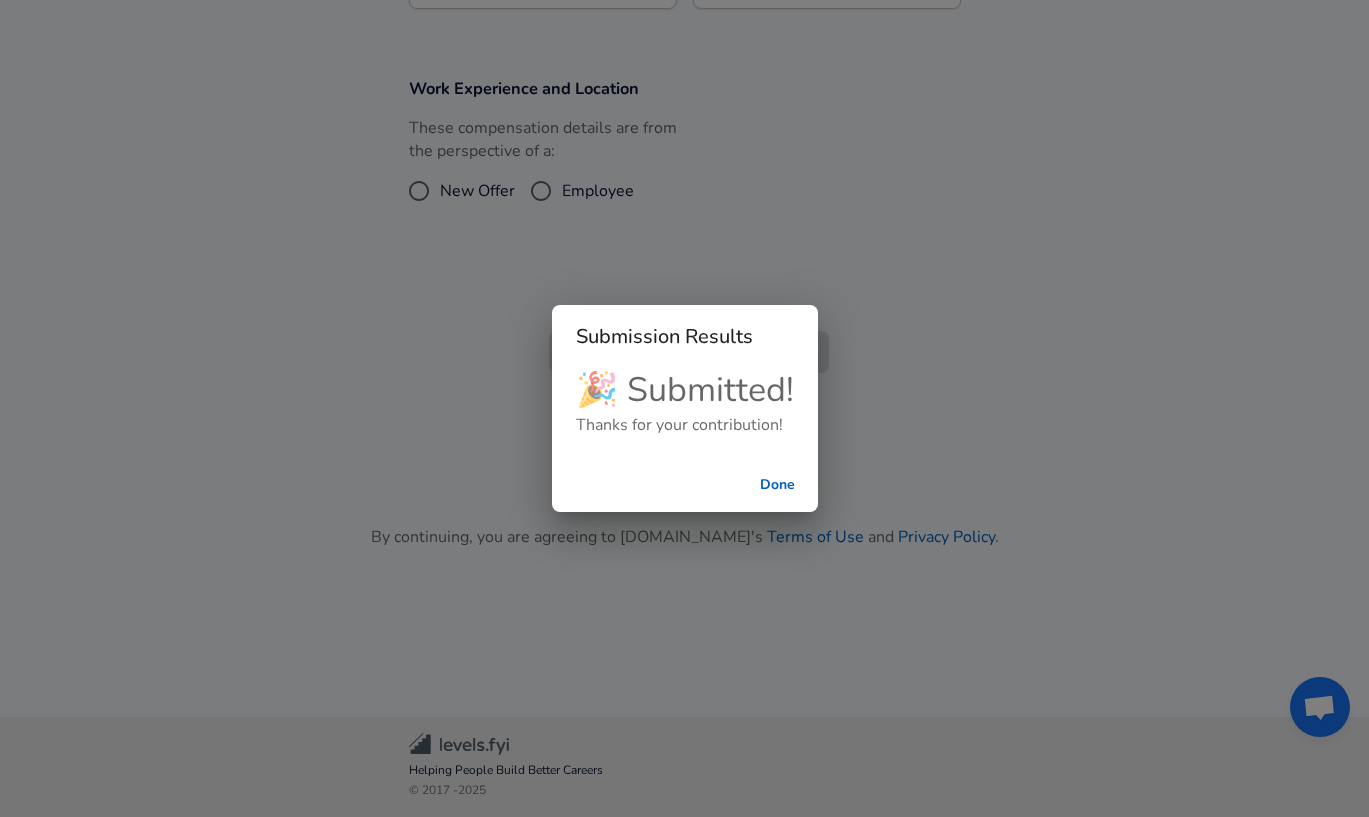 scroll, scrollTop: 270, scrollLeft: 0, axis: vertical 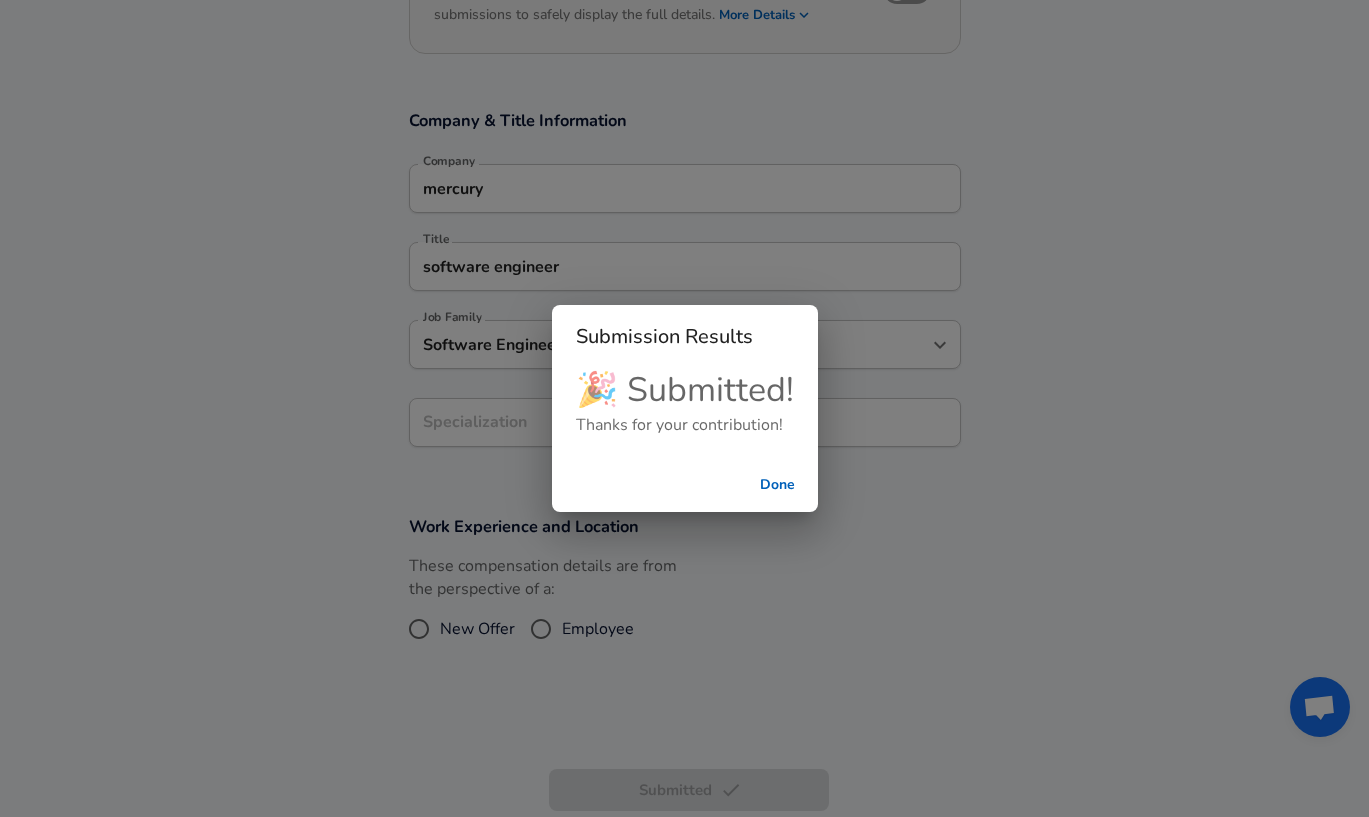 click on "Done" at bounding box center [778, 485] 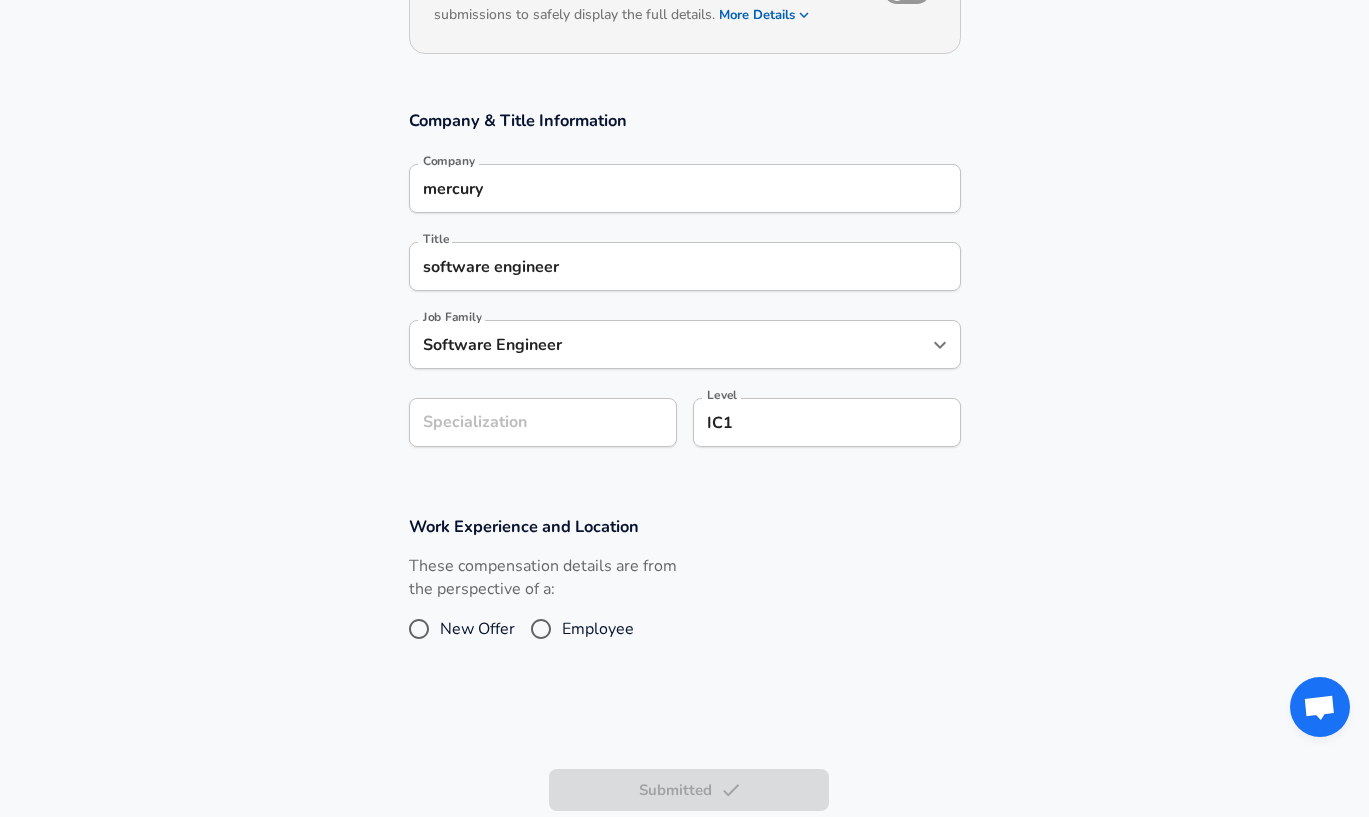 scroll, scrollTop: 0, scrollLeft: 0, axis: both 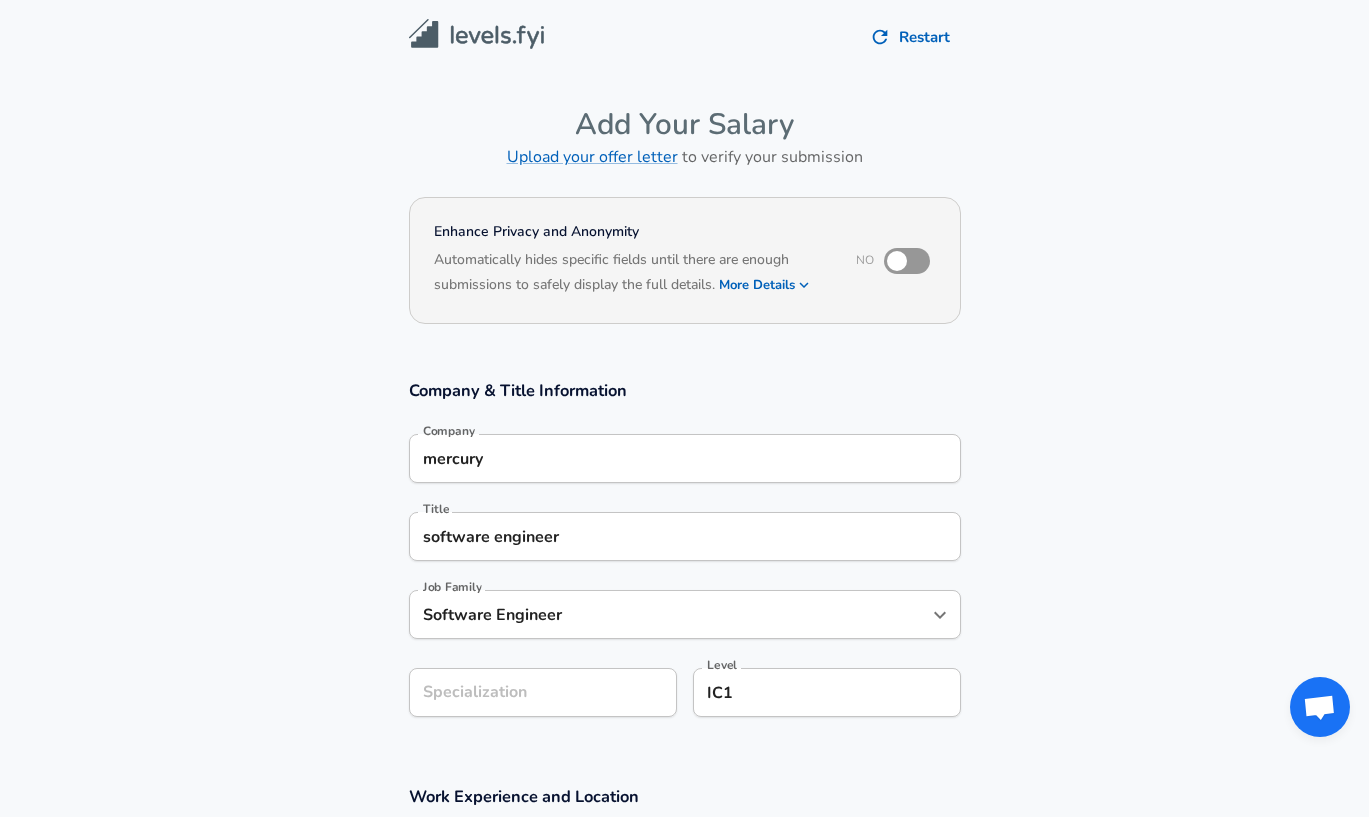 click at bounding box center [476, 34] 